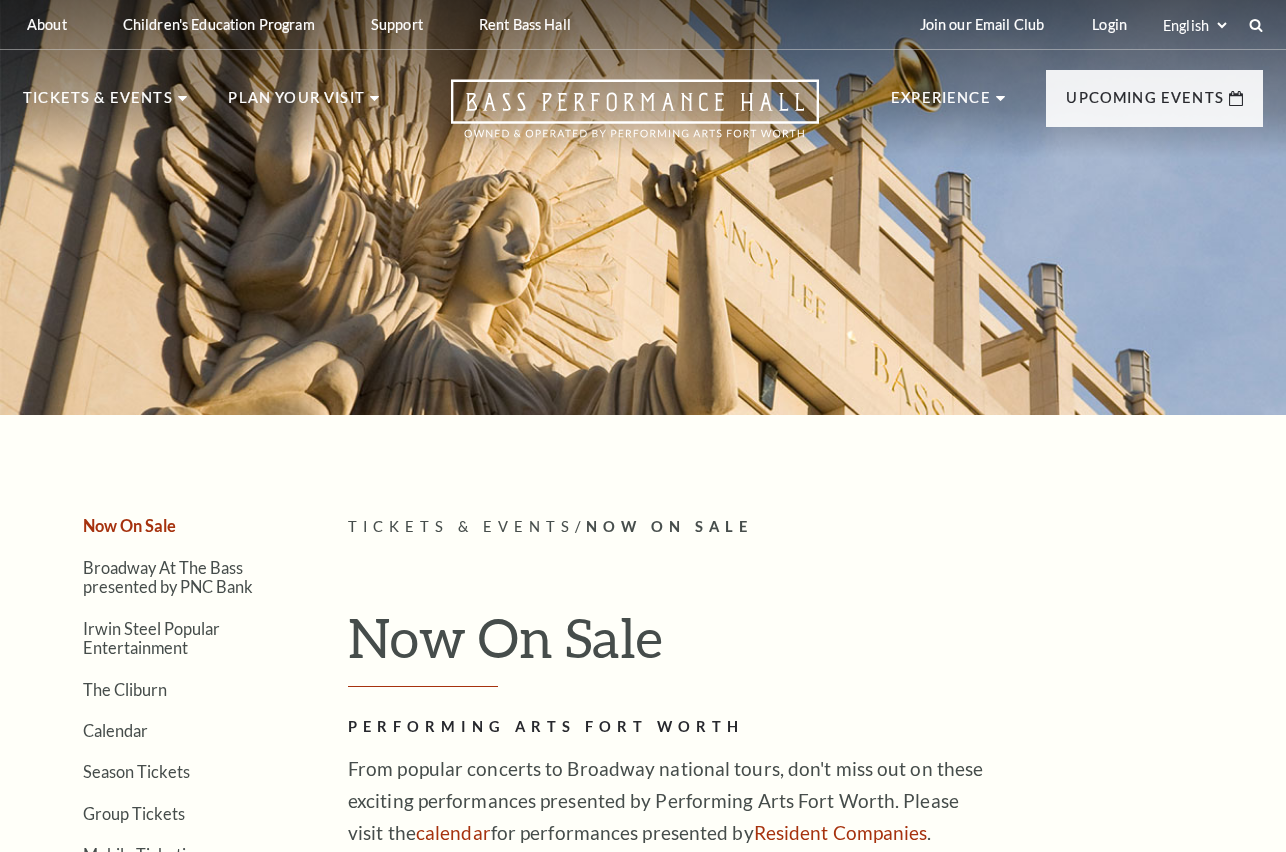 scroll, scrollTop: 0, scrollLeft: 0, axis: both 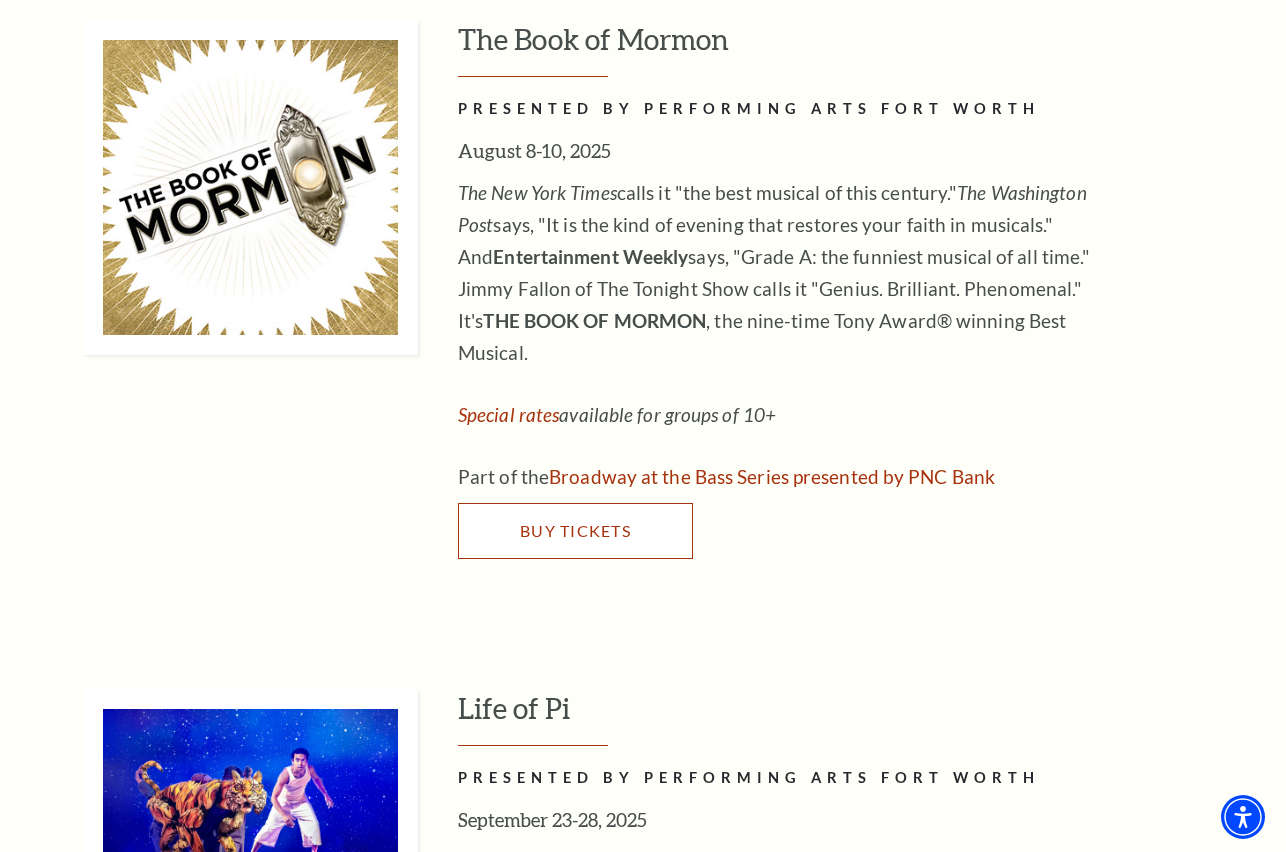 click on "Buy Tickets" at bounding box center (575, 530) 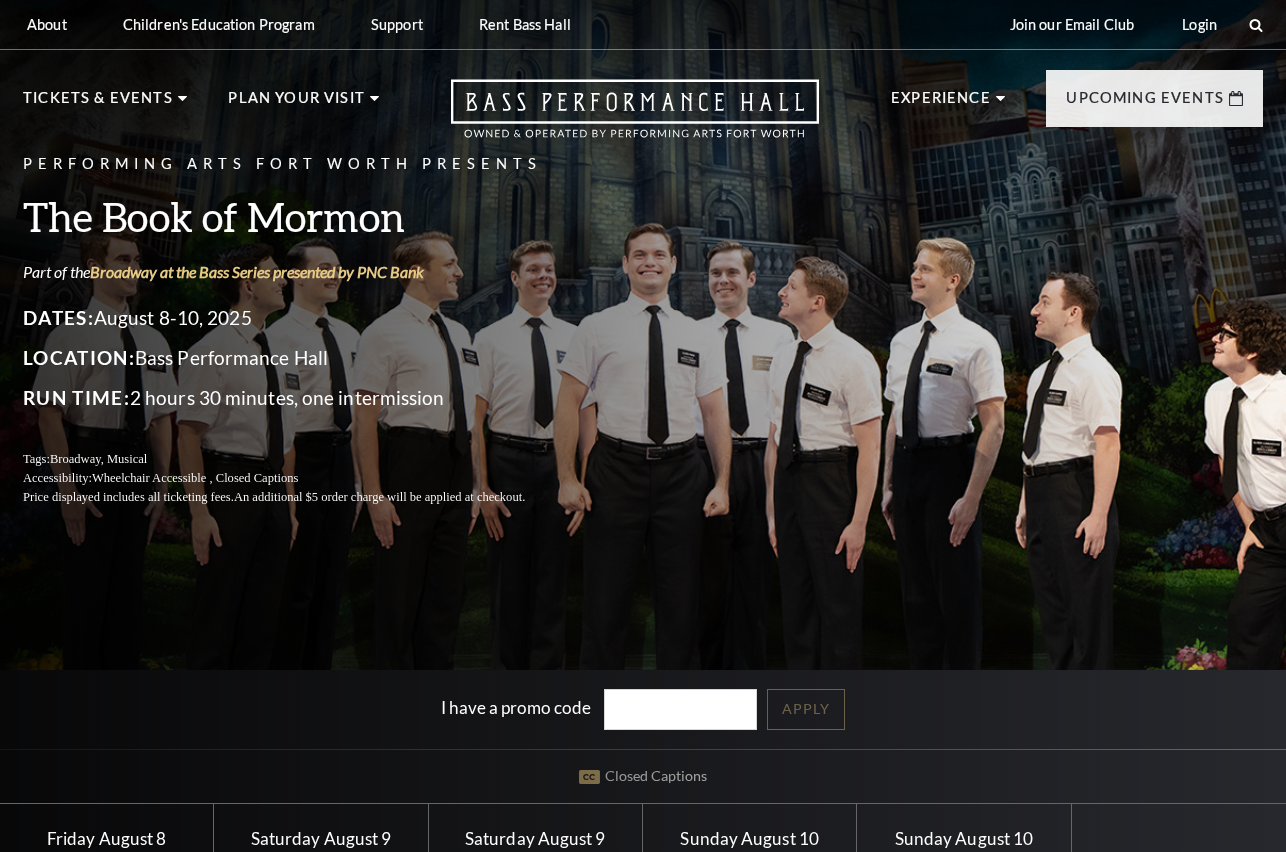 scroll, scrollTop: 0, scrollLeft: 0, axis: both 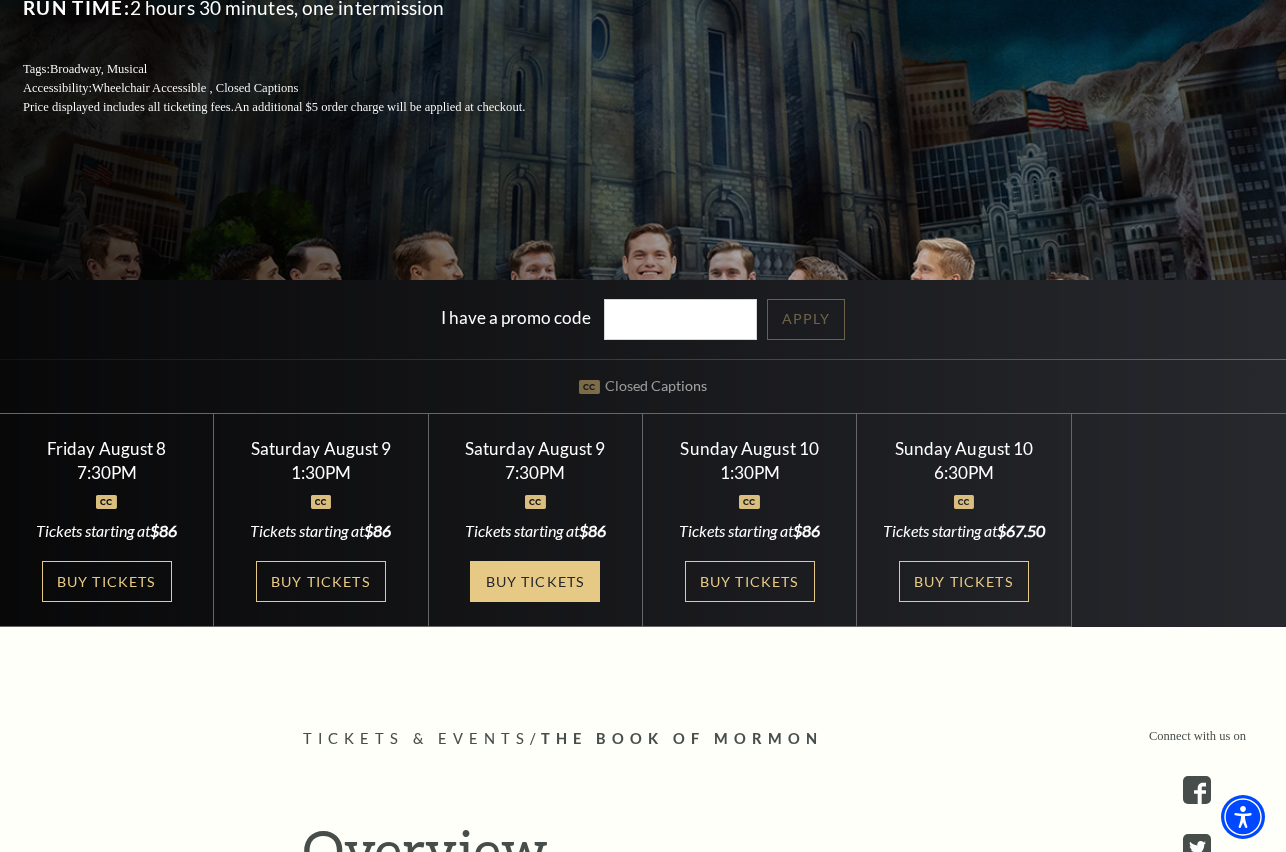 click on "Buy Tickets" at bounding box center (535, 581) 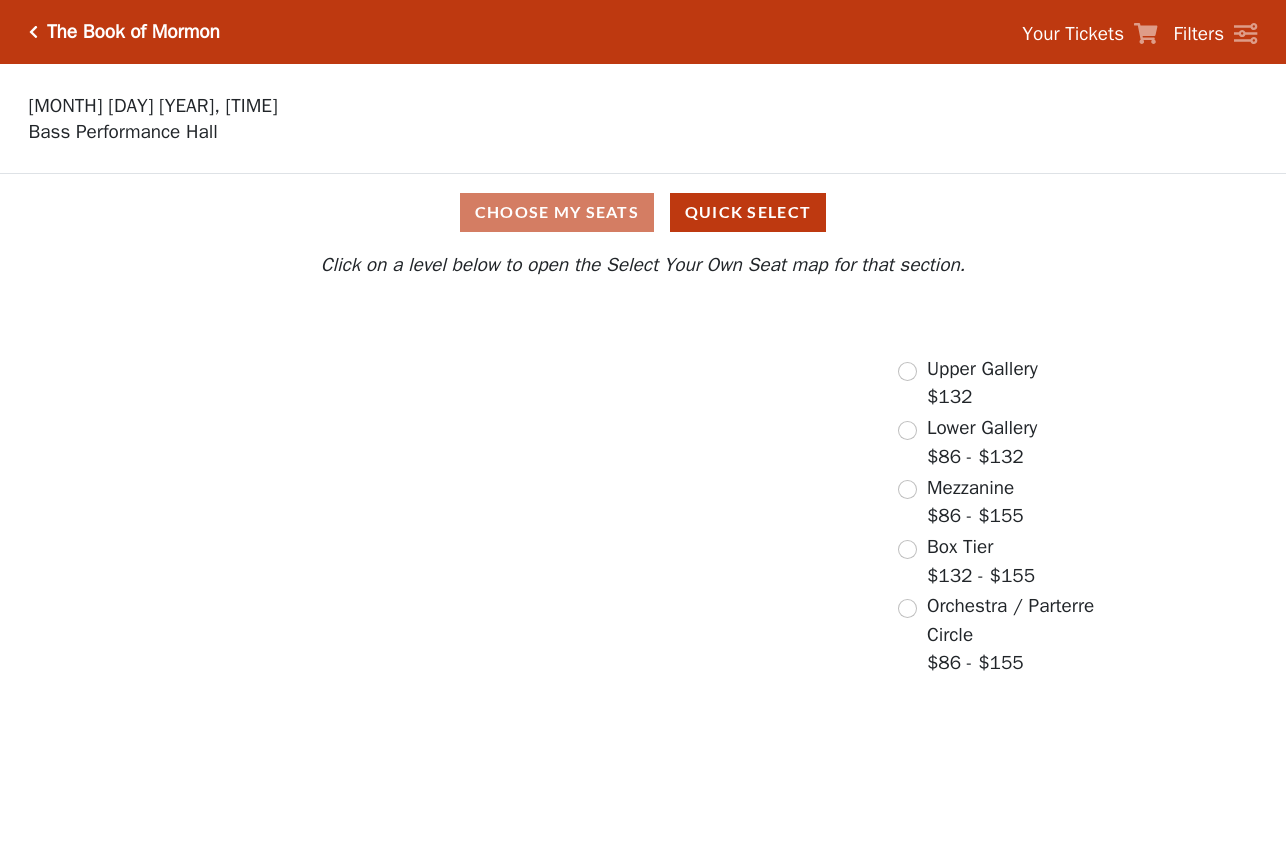 scroll, scrollTop: 0, scrollLeft: 0, axis: both 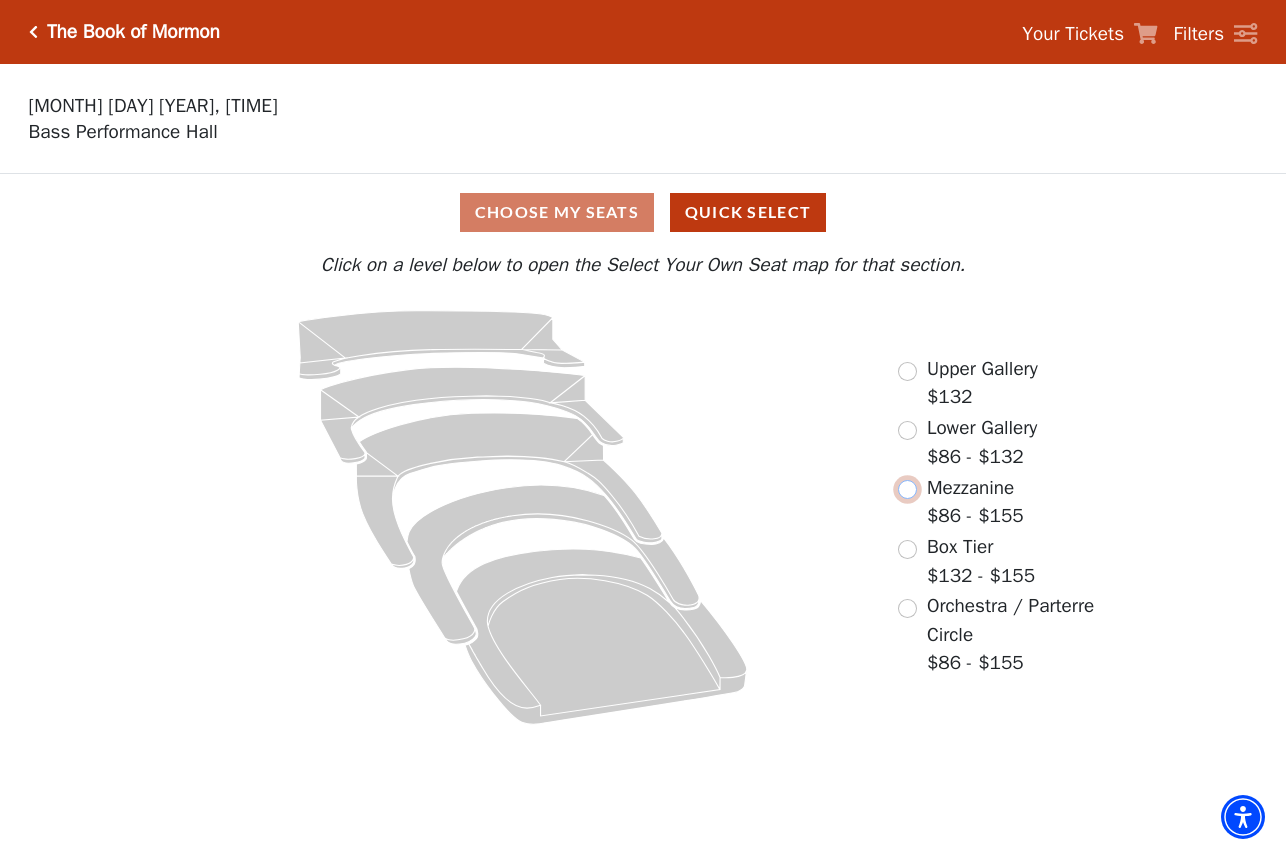 click at bounding box center [907, 489] 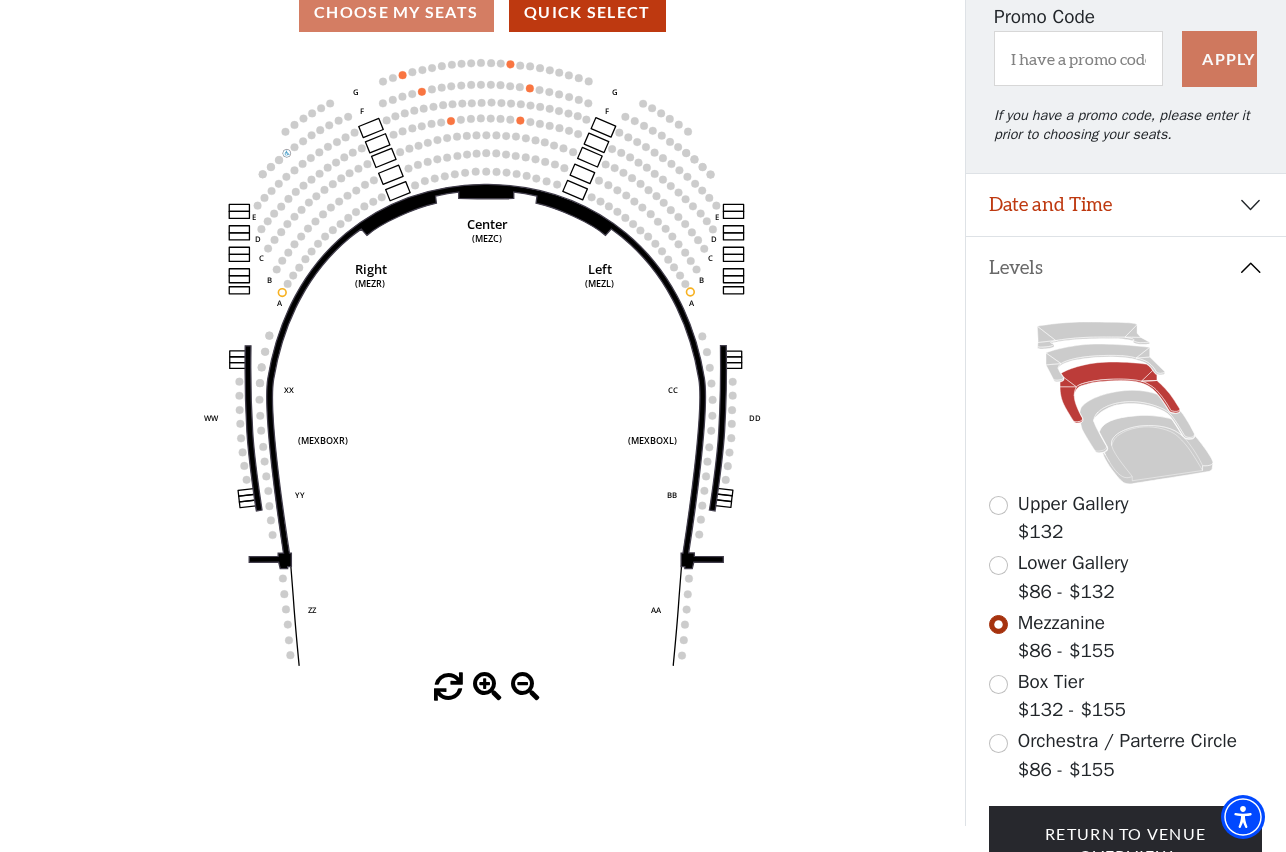 scroll, scrollTop: 219, scrollLeft: 0, axis: vertical 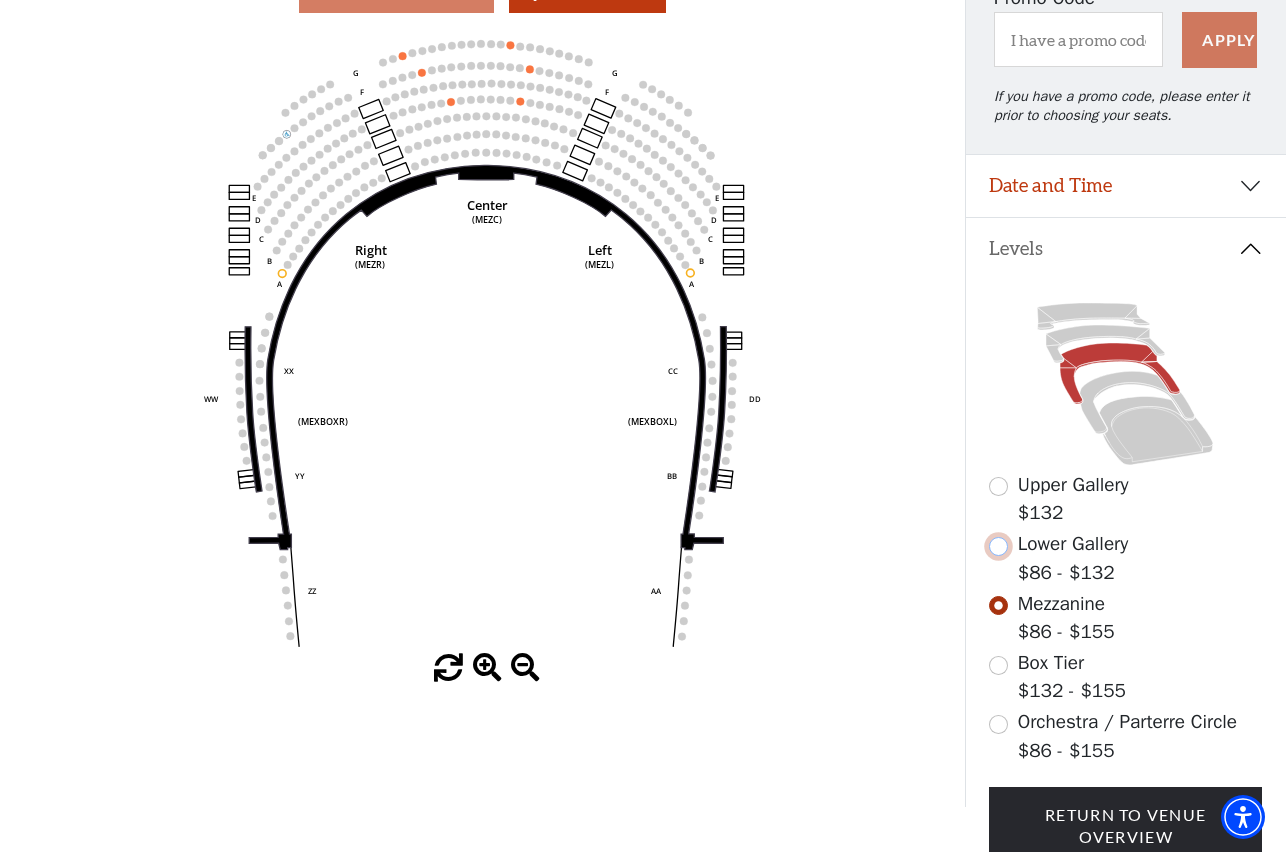 click at bounding box center (998, 546) 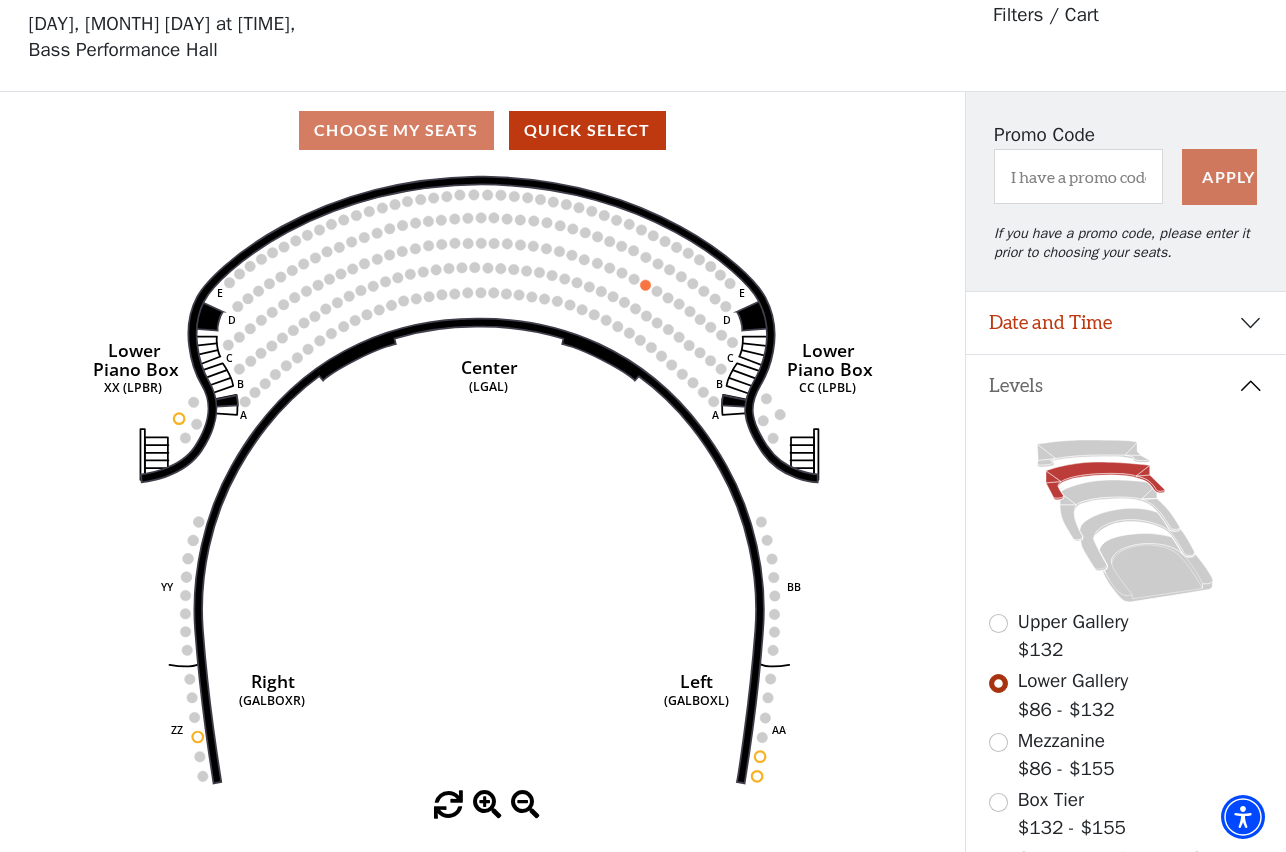 scroll, scrollTop: 92, scrollLeft: 0, axis: vertical 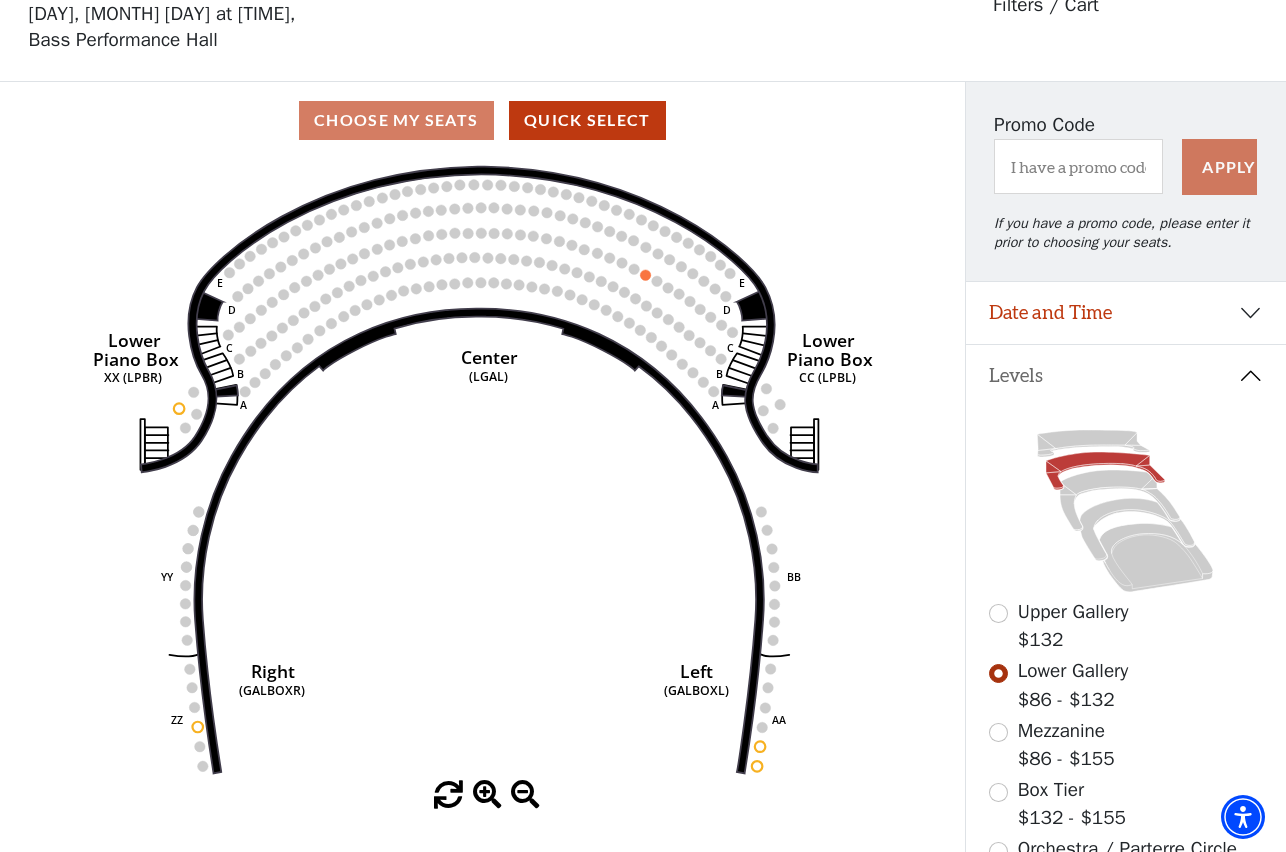 click on "Upper Gallery" at bounding box center (1073, 612) 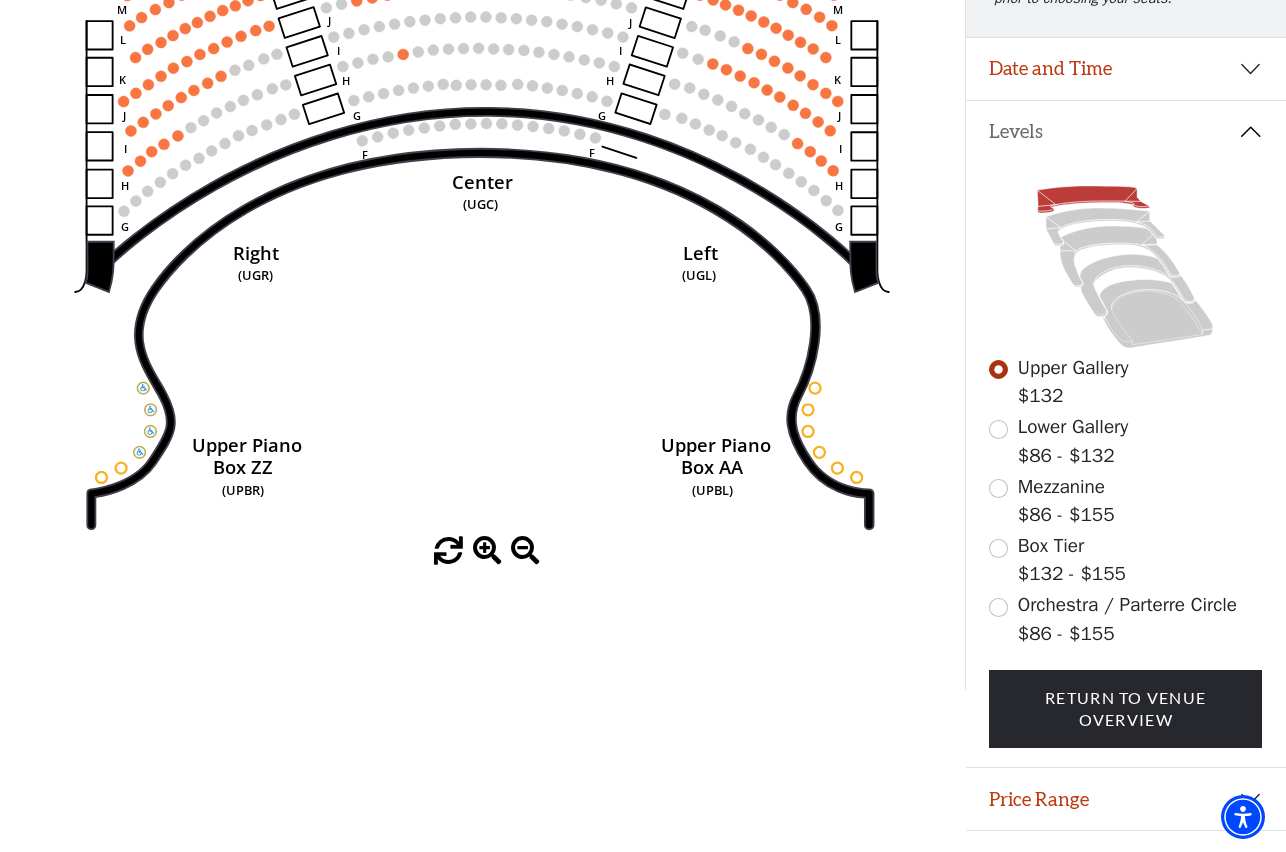 scroll, scrollTop: 340, scrollLeft: 0, axis: vertical 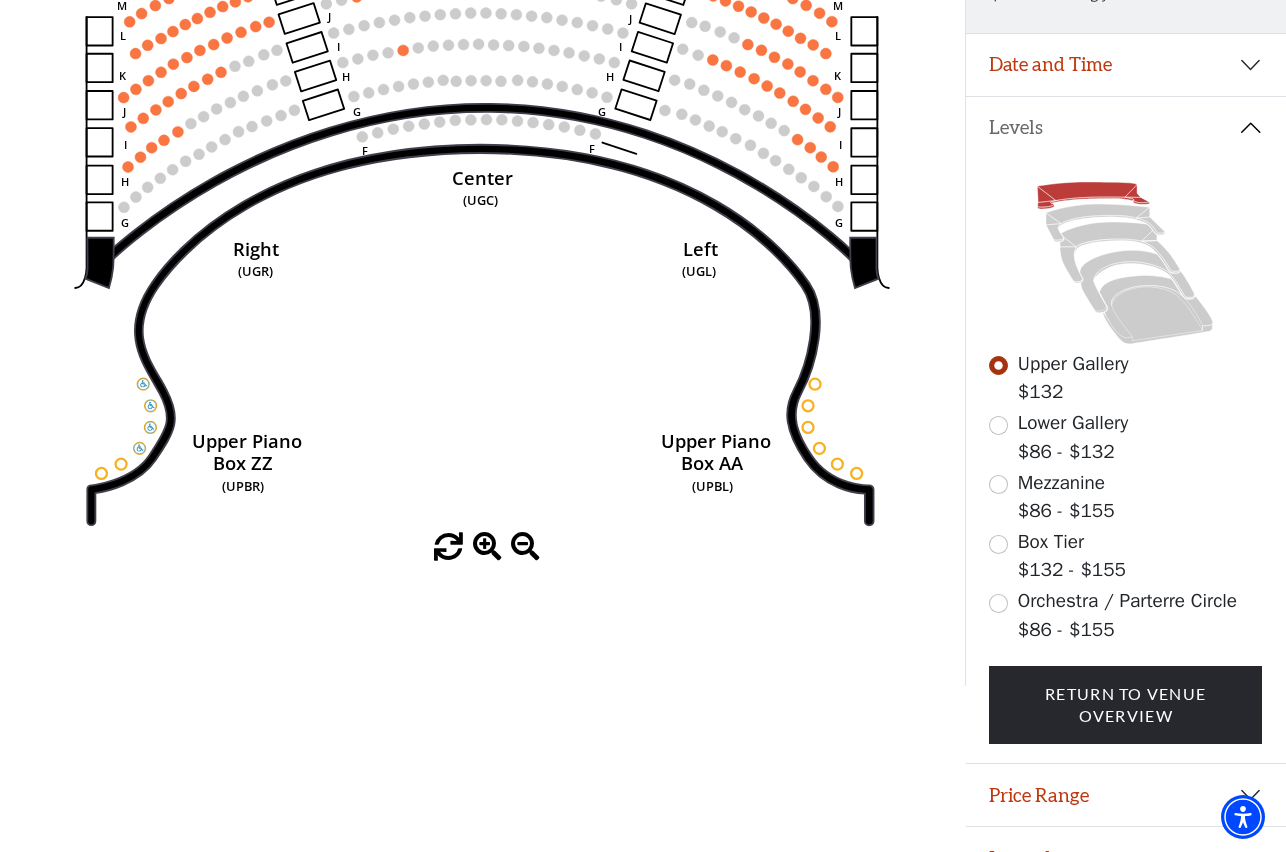 click on "Orchestra / Parterre Circle $86 - $155" at bounding box center (1127, 615) 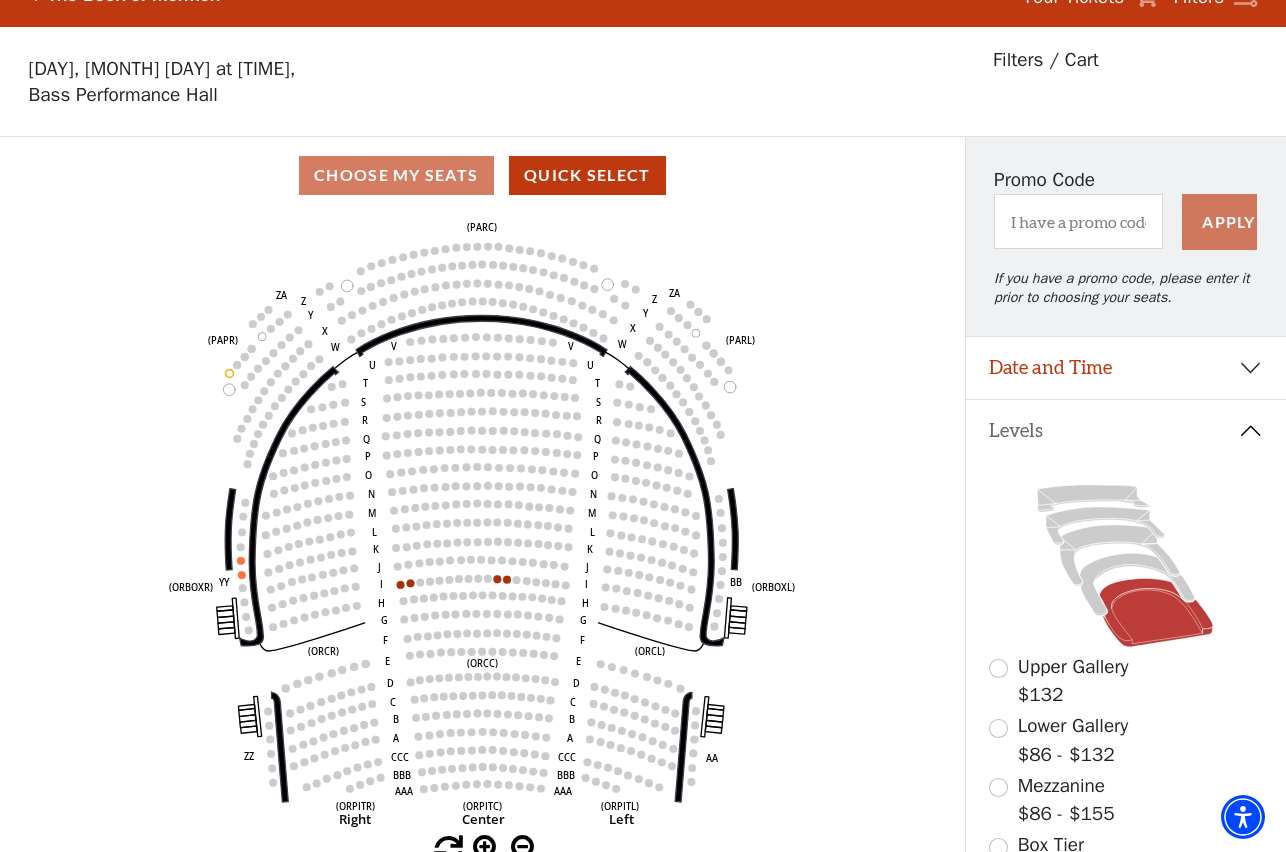 scroll, scrollTop: 92, scrollLeft: 0, axis: vertical 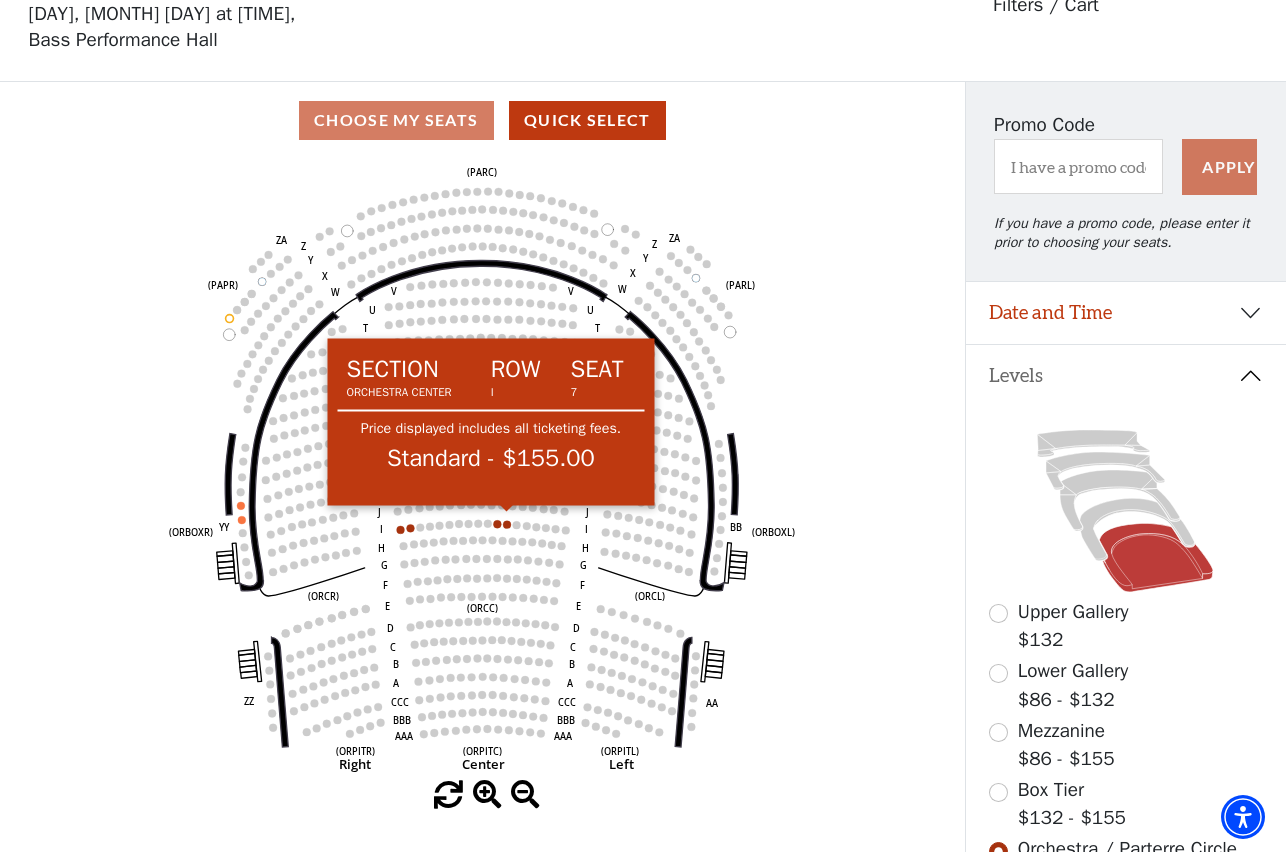 click 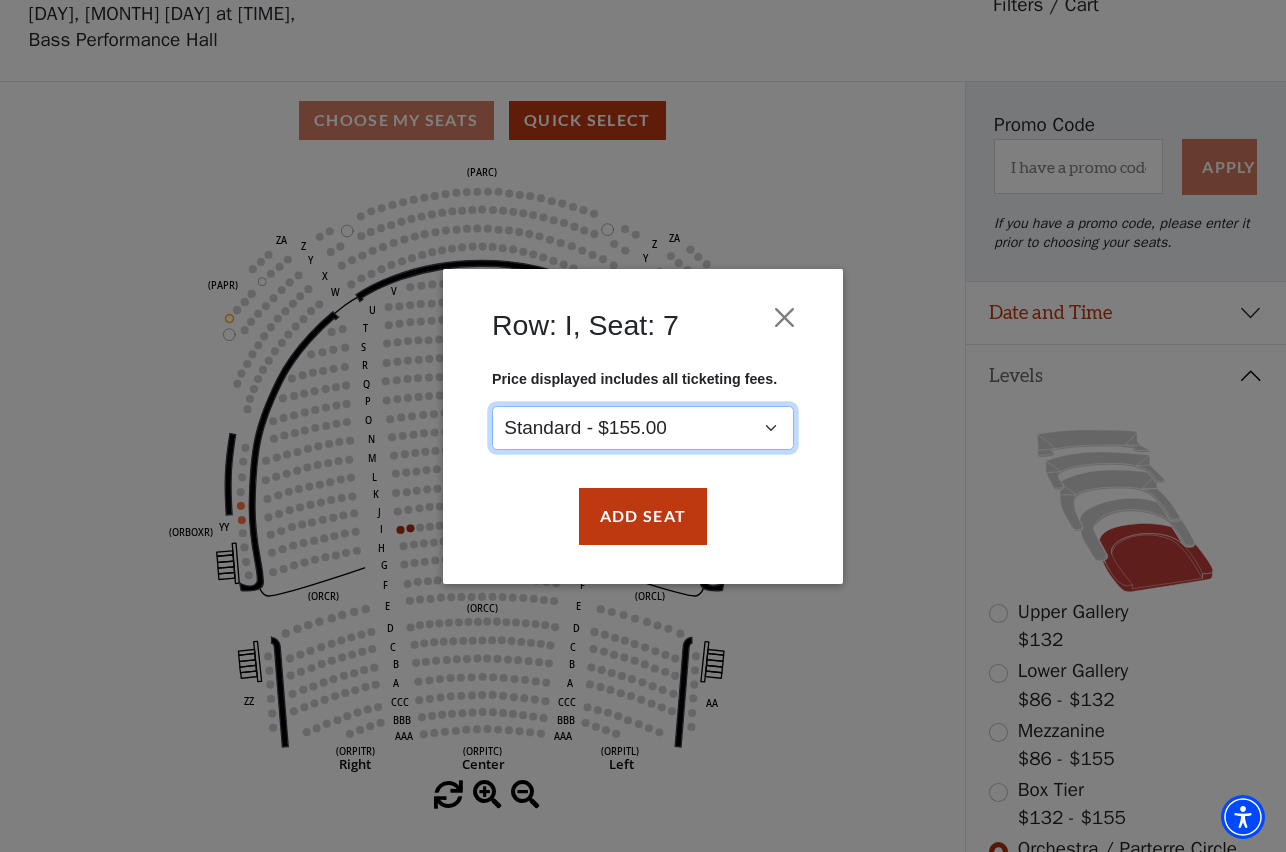 click on "Standard - $155.00" at bounding box center (643, 427) 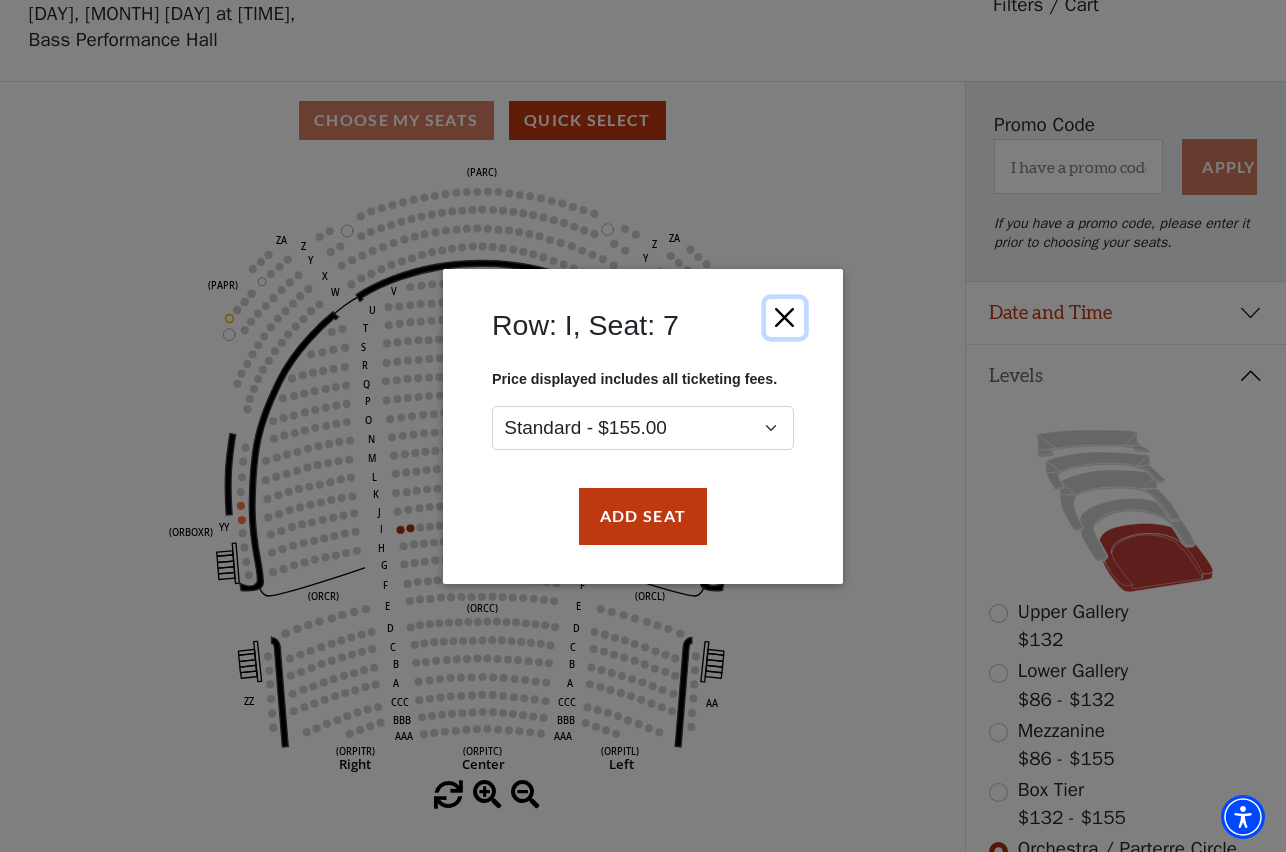 click at bounding box center (785, 317) 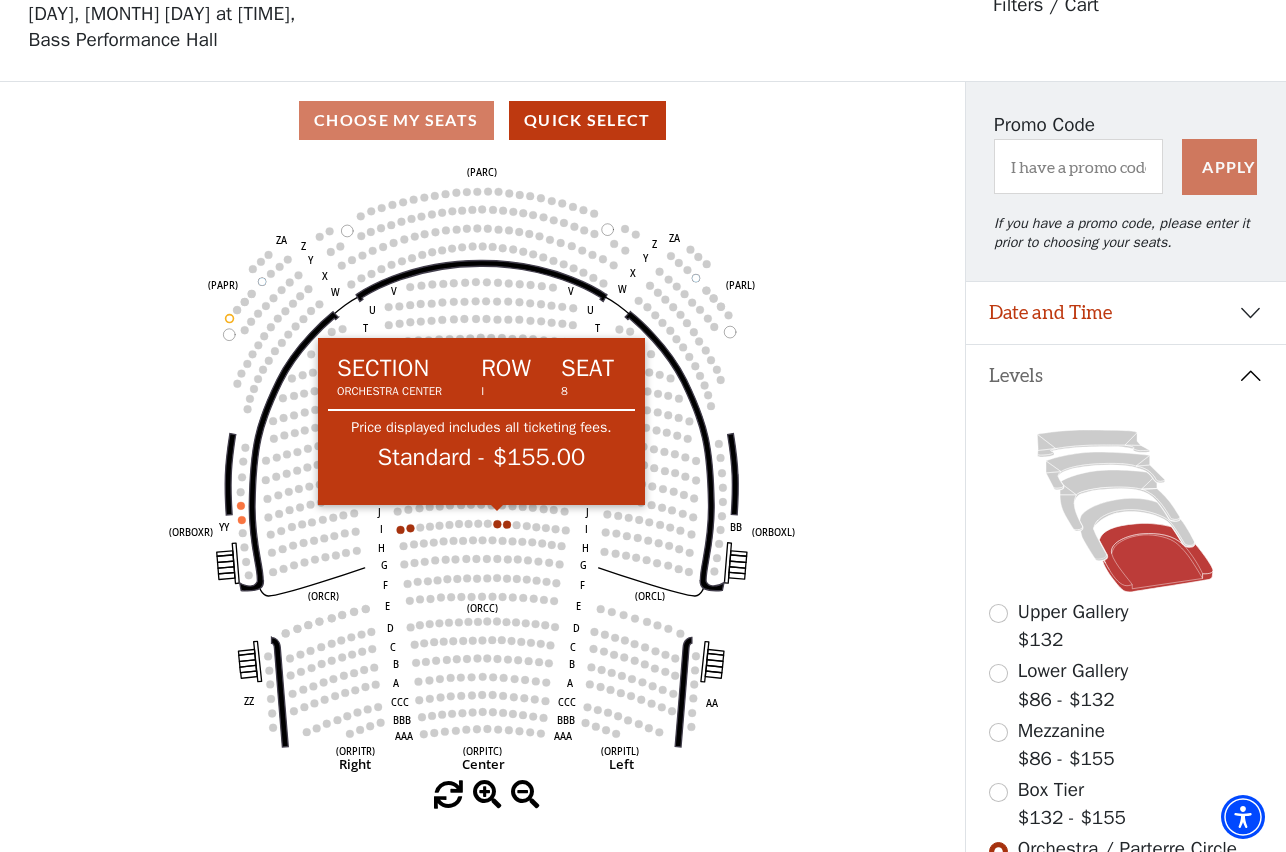 click 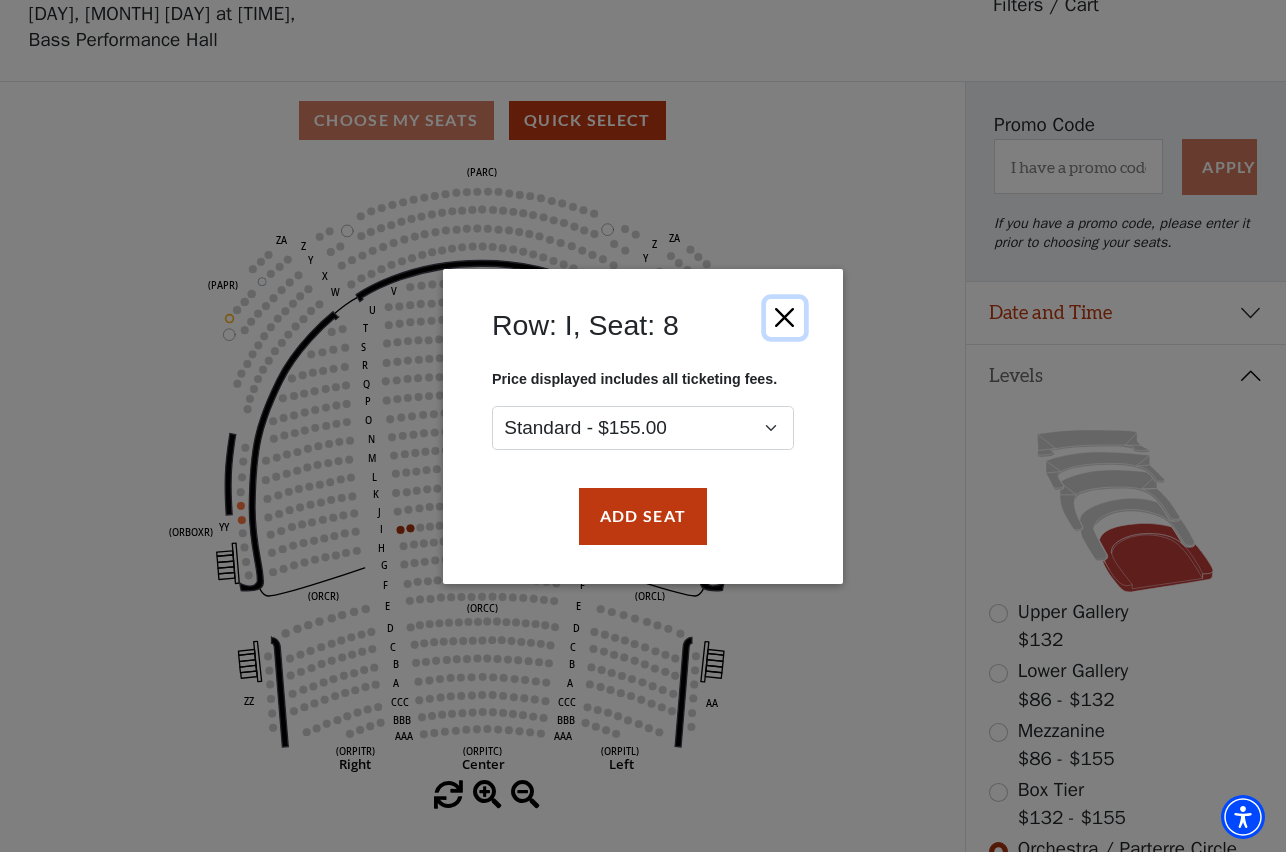 click at bounding box center [785, 317] 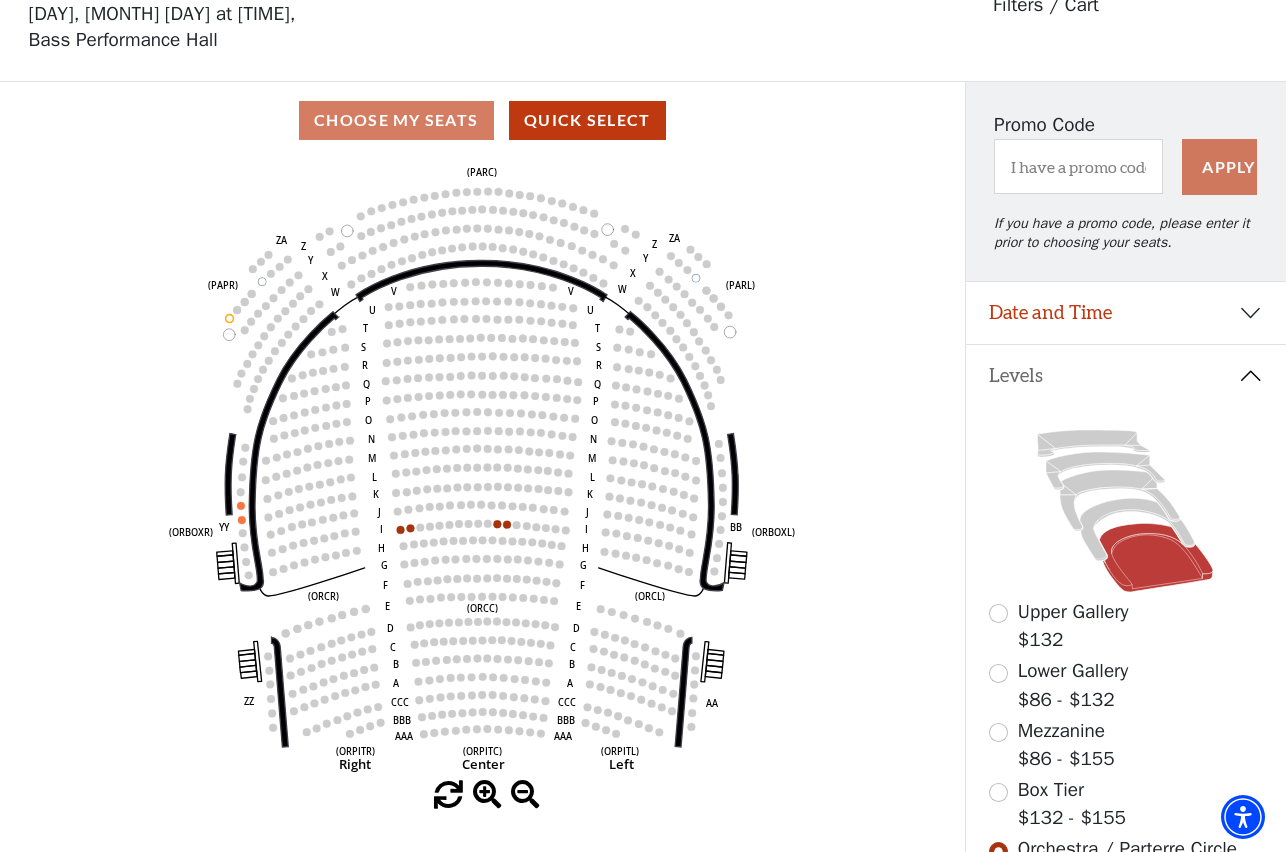 click on "Box Tier $132 - $155" at bounding box center (1125, 804) 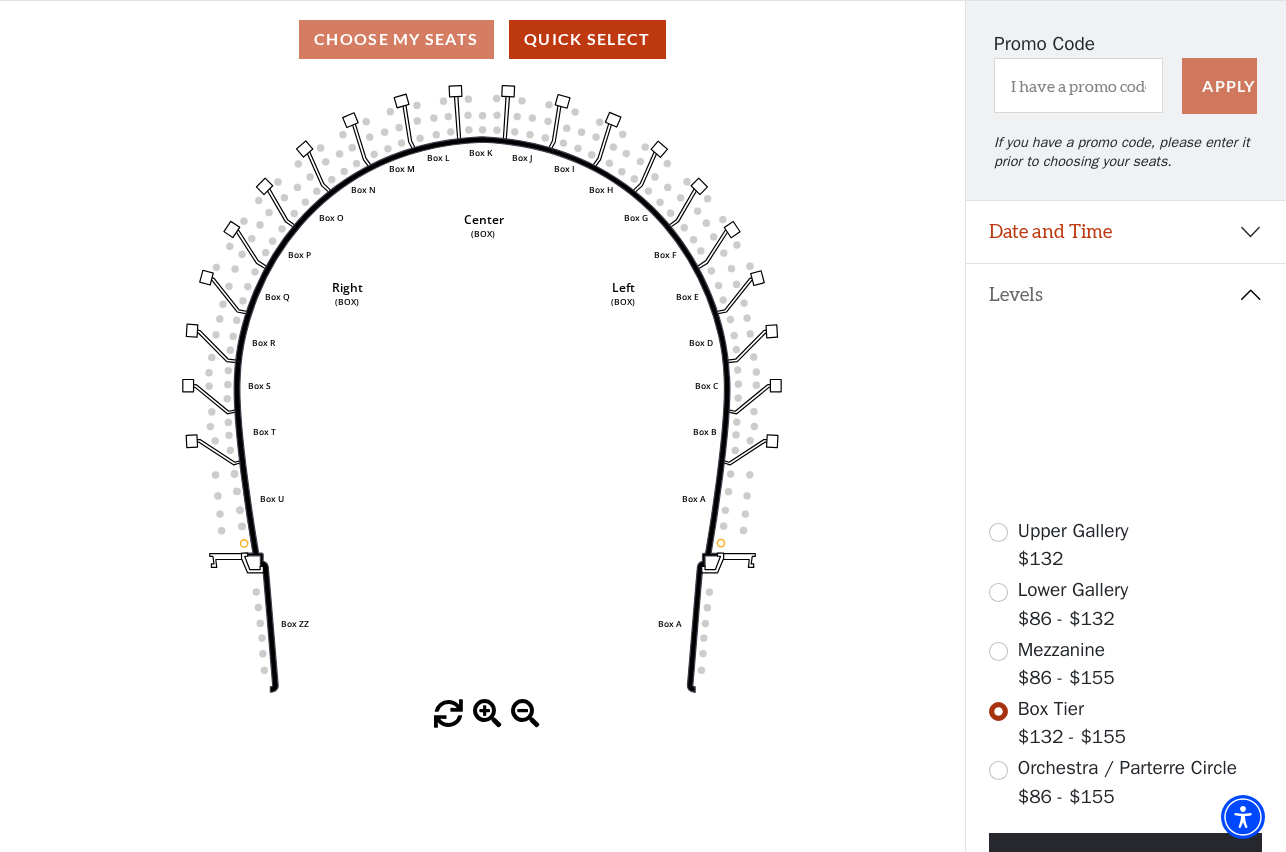 scroll, scrollTop: 0, scrollLeft: 0, axis: both 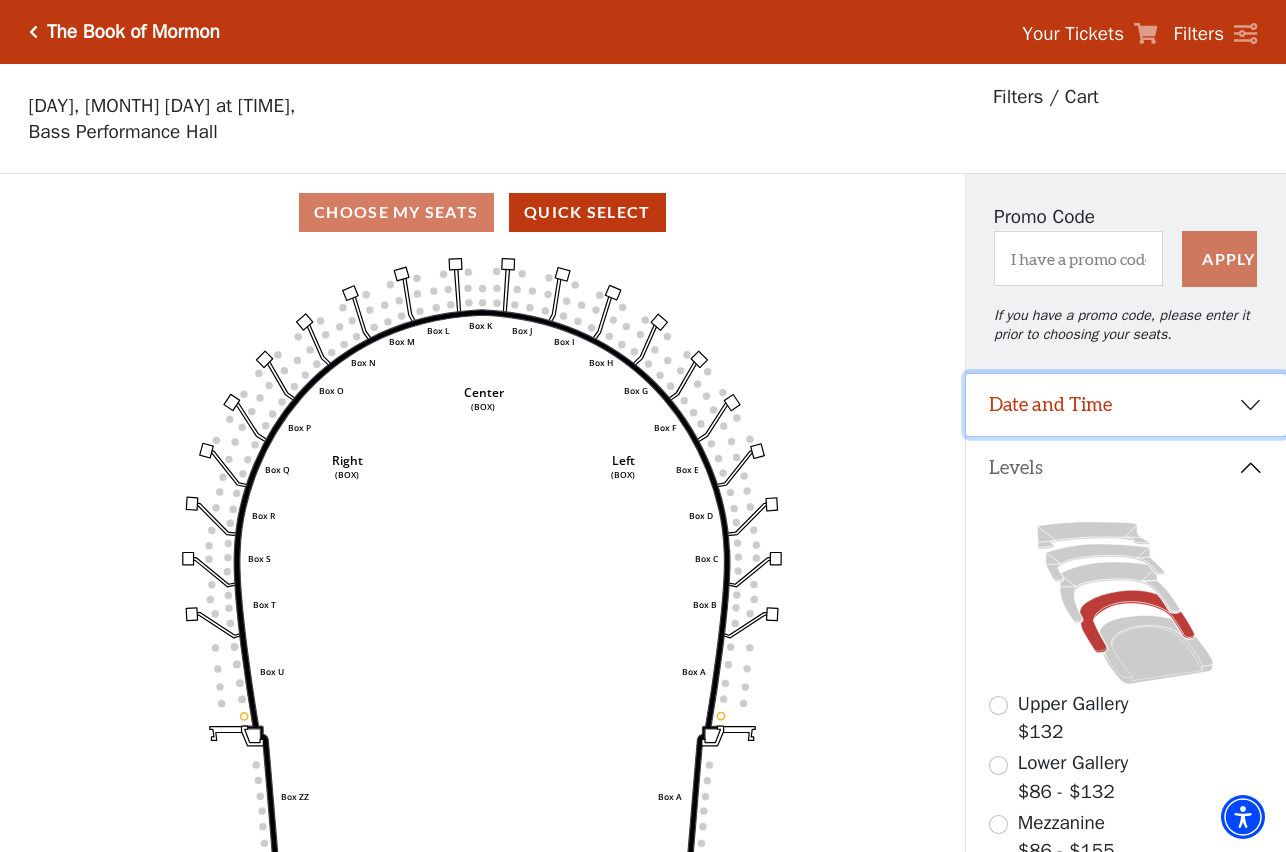 click on "Date and Time" at bounding box center (1126, 405) 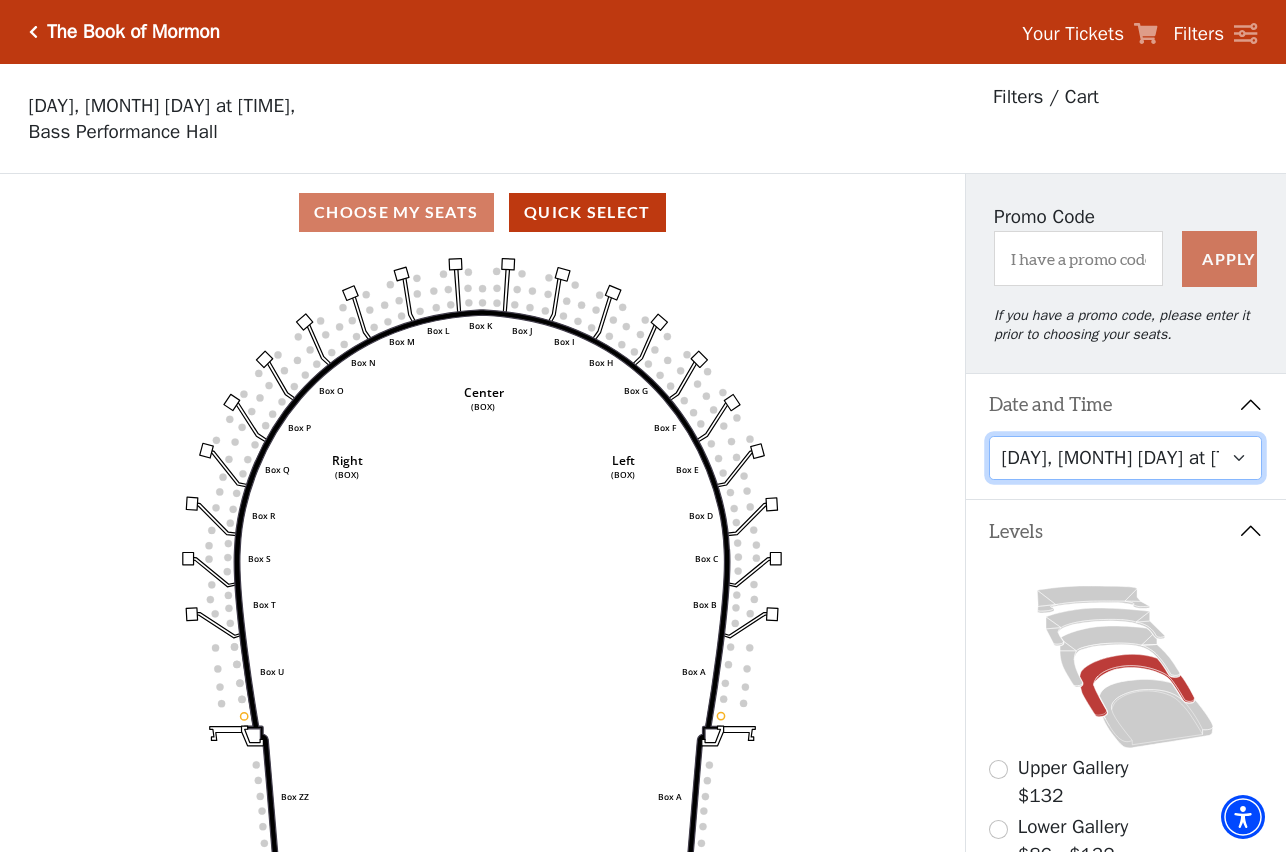 click on "Friday, August 8 at 7:30 PM Saturday, August 9 at 1:30 PM Saturday, August 9 at 7:30 PM Sunday, August 10 at 1:30 PM Sunday, August 10 at 6:30 PM" at bounding box center [1125, 458] 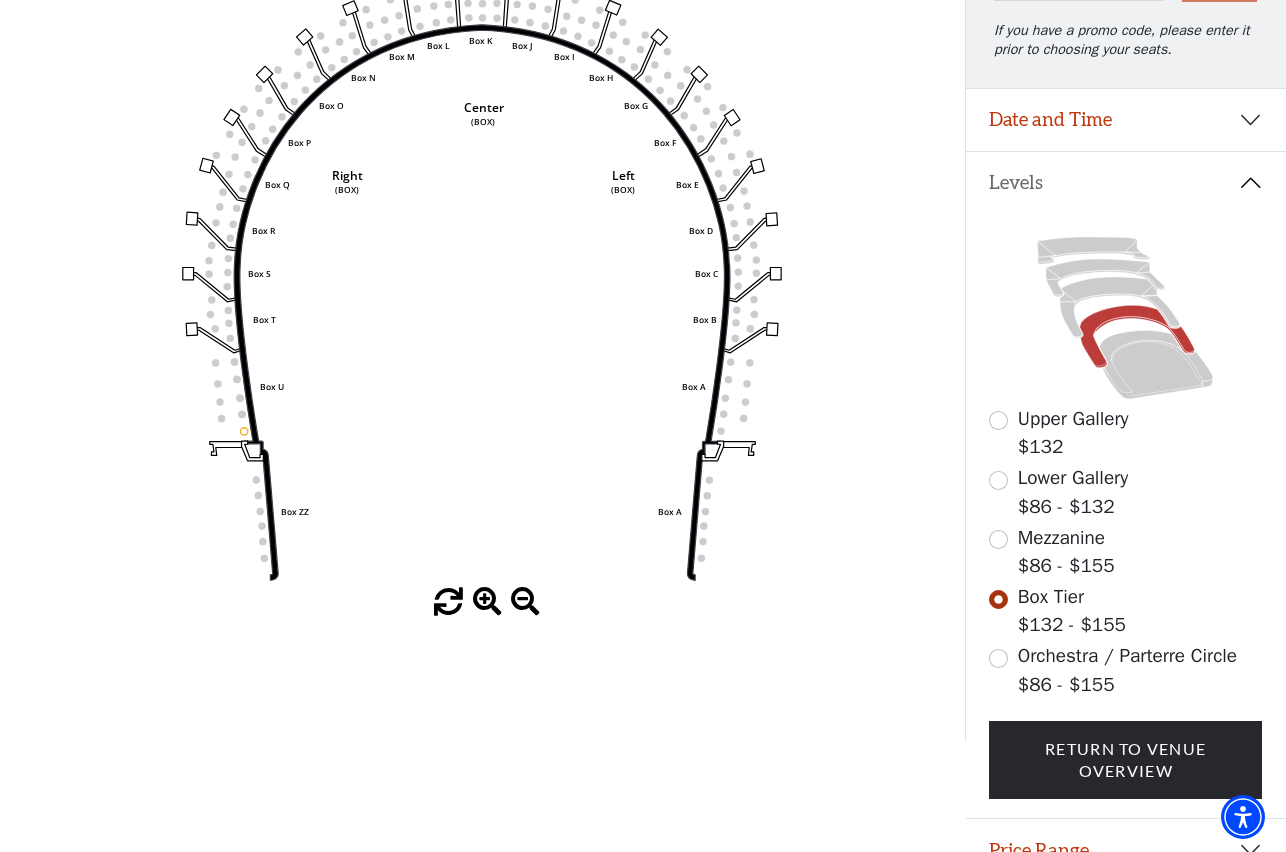 scroll, scrollTop: 325, scrollLeft: 0, axis: vertical 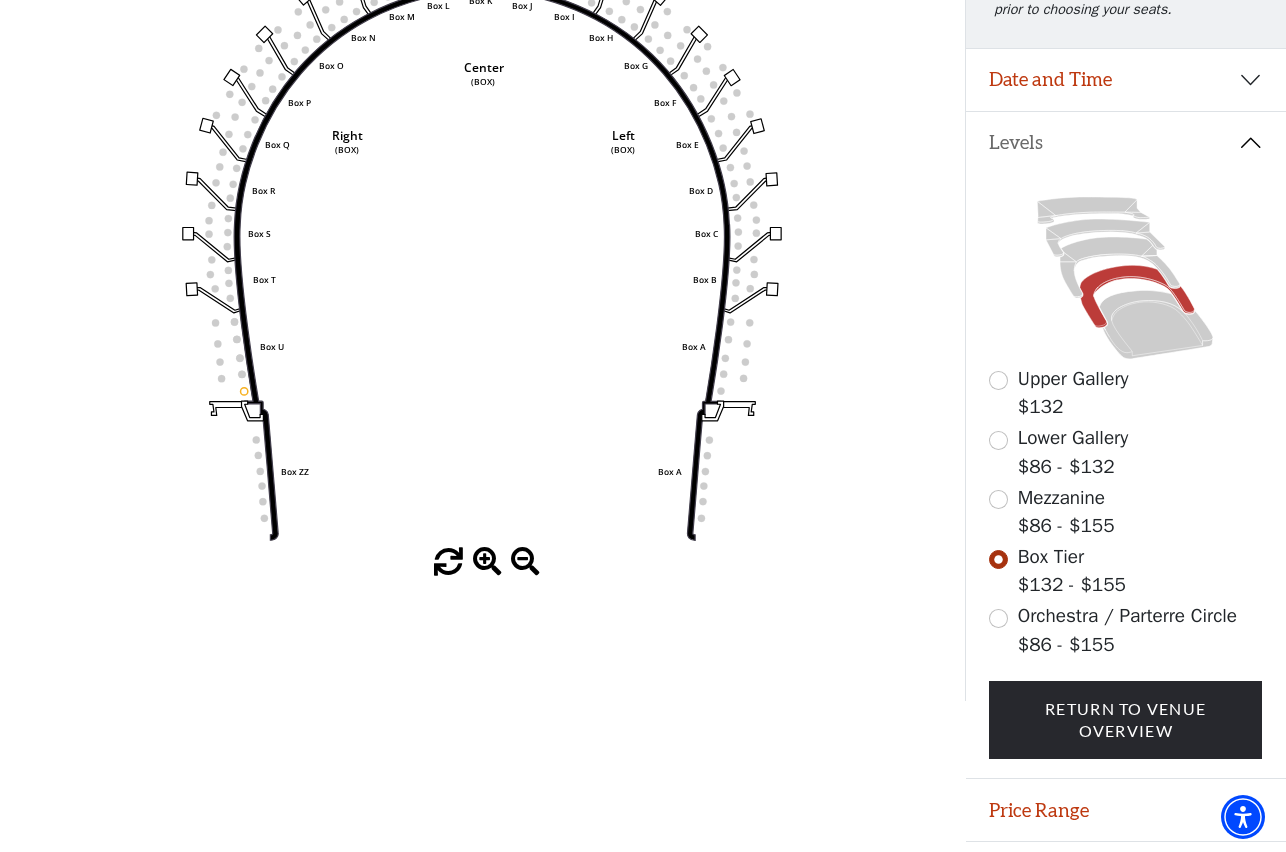 click on "Orchestra / Parterre Circle" at bounding box center (1127, 616) 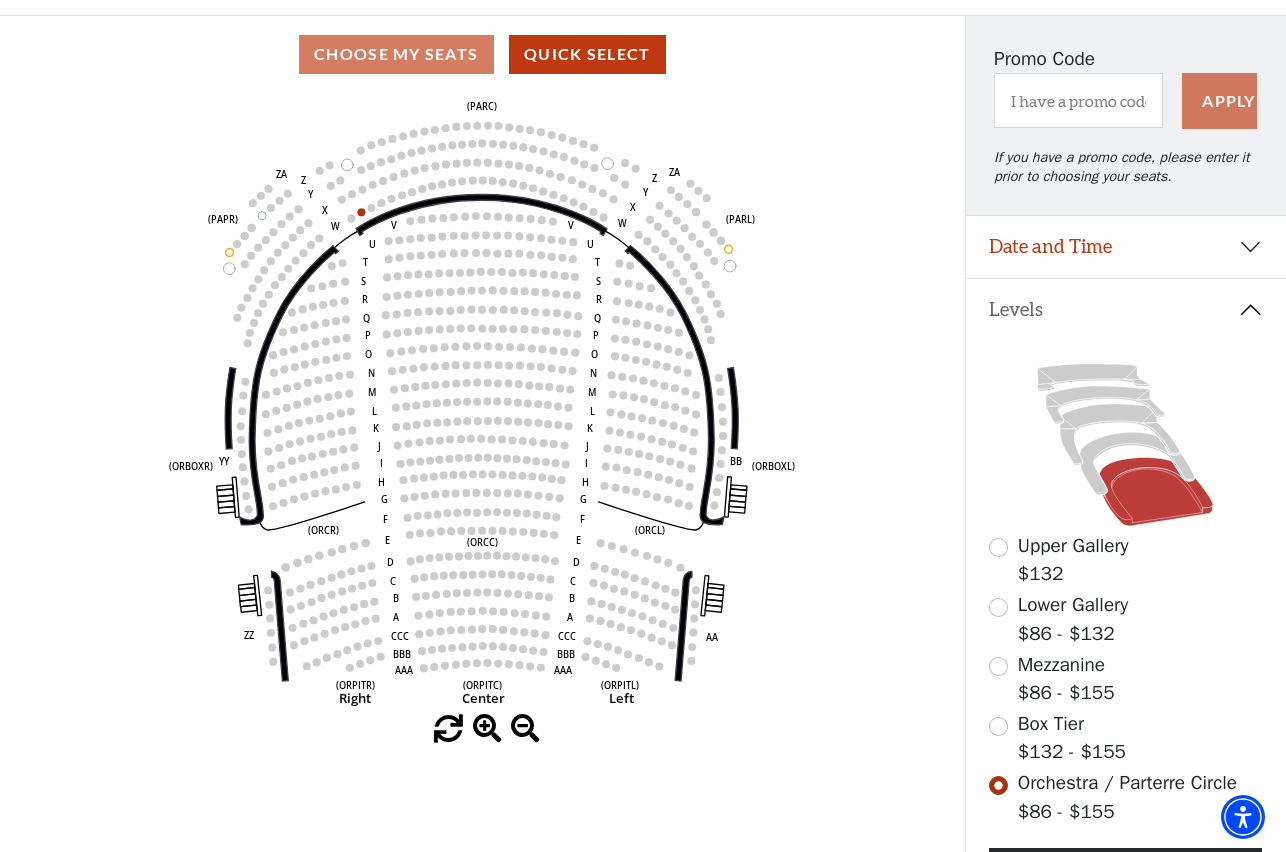 scroll, scrollTop: 179, scrollLeft: 0, axis: vertical 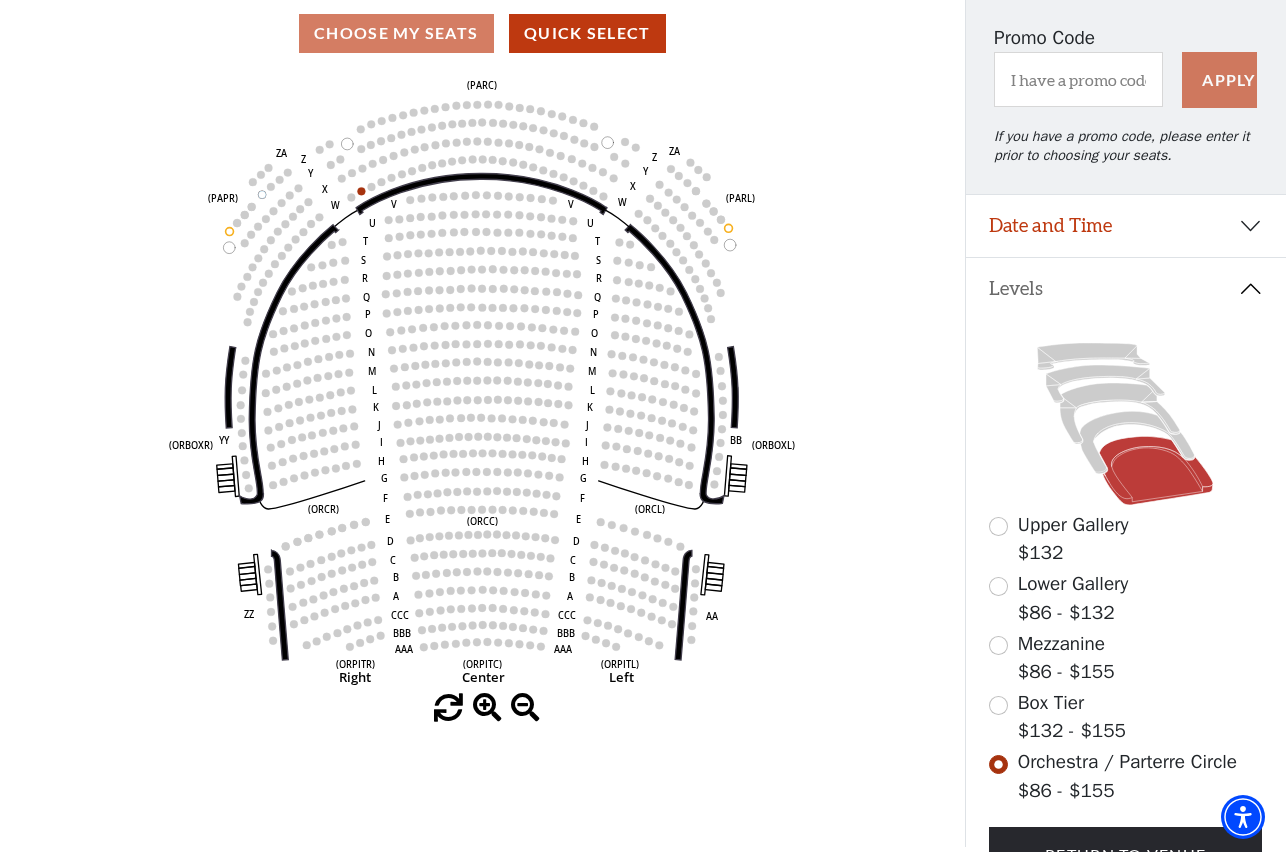 click on "Mezzanine $86 - $155" at bounding box center (1066, 658) 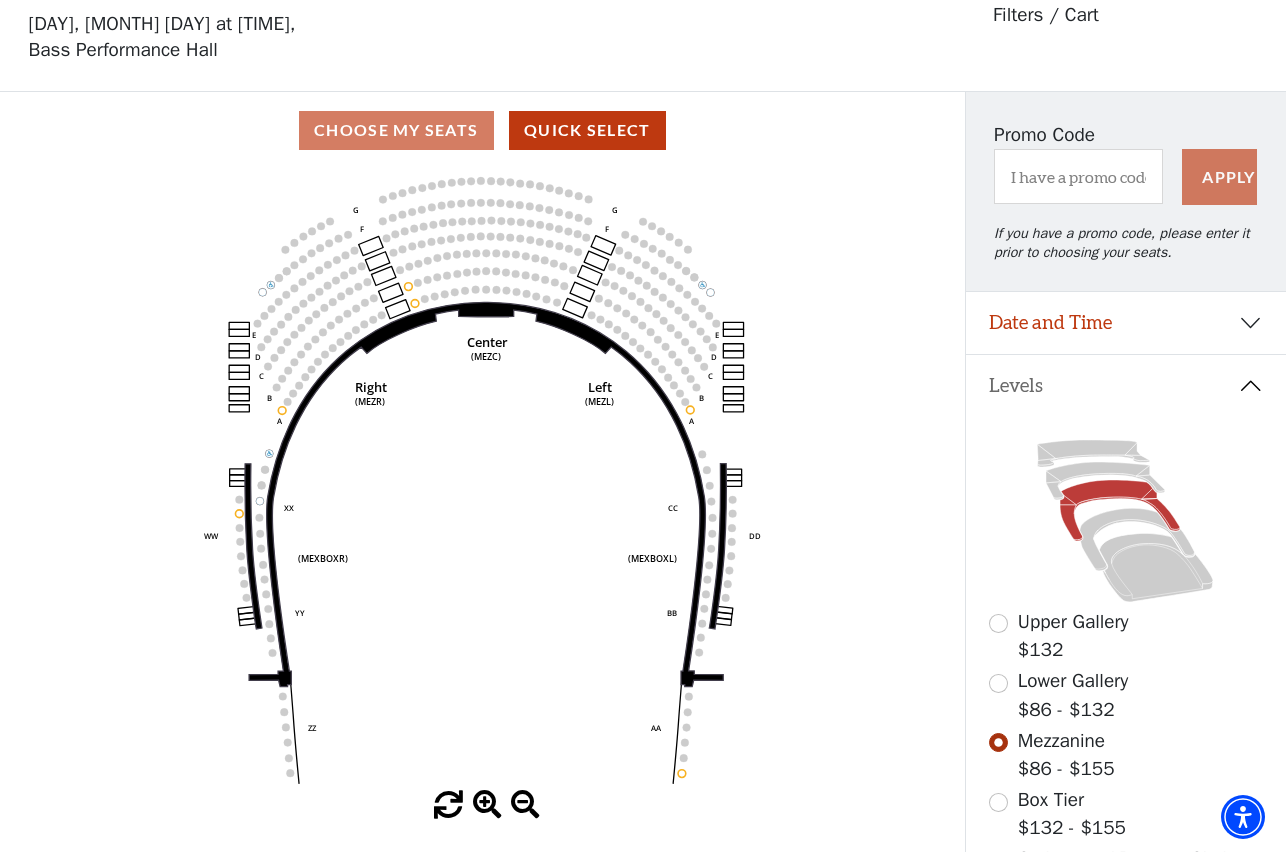 scroll, scrollTop: 92, scrollLeft: 0, axis: vertical 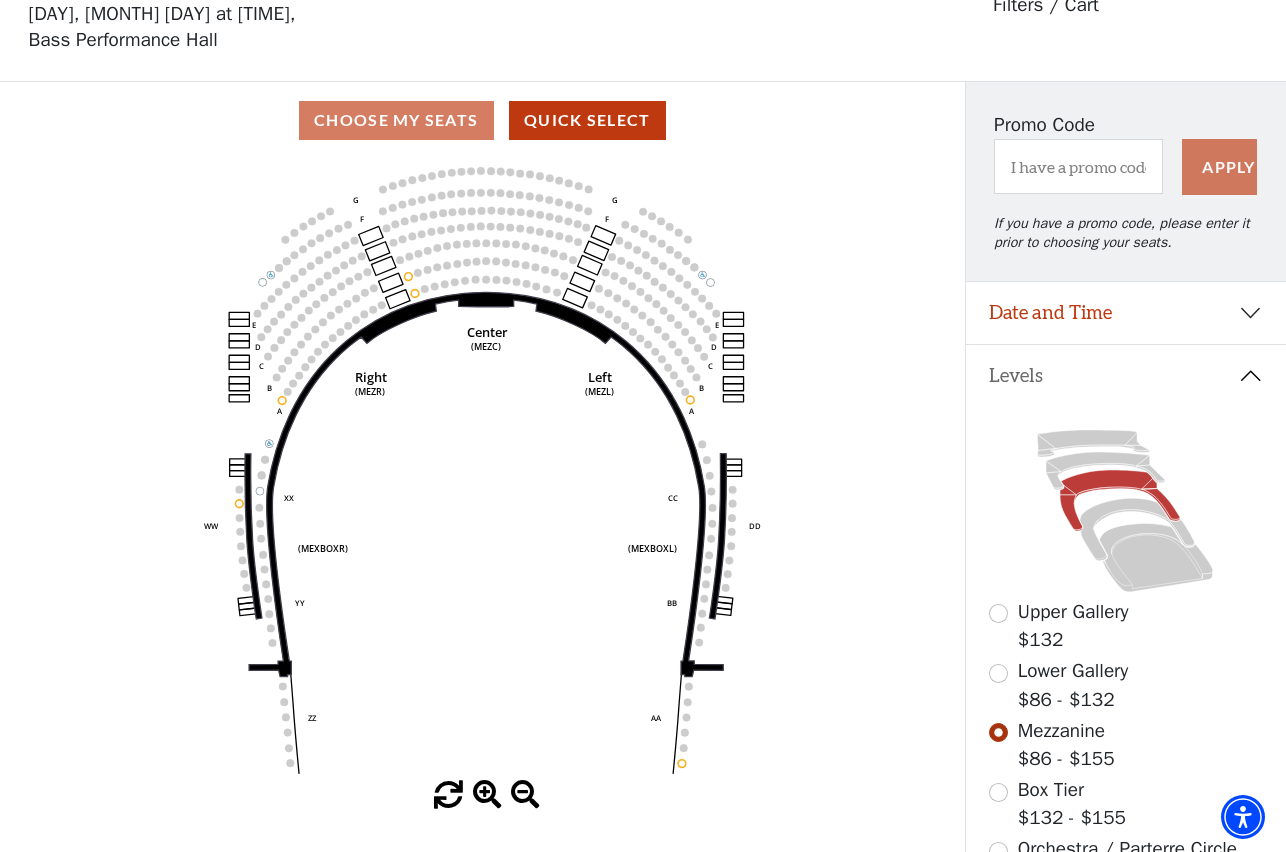 click on "Lower Gallery" at bounding box center [1073, 671] 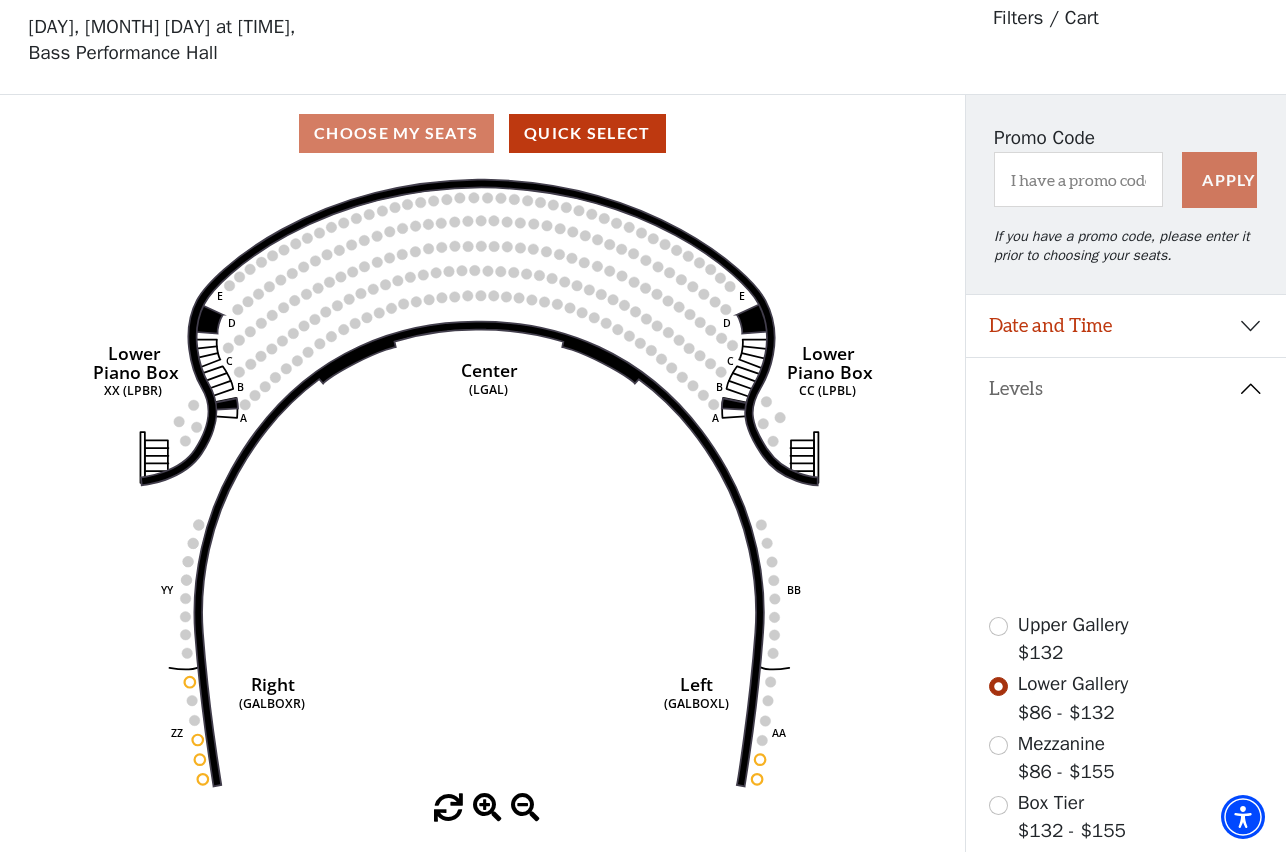 scroll, scrollTop: 92, scrollLeft: 0, axis: vertical 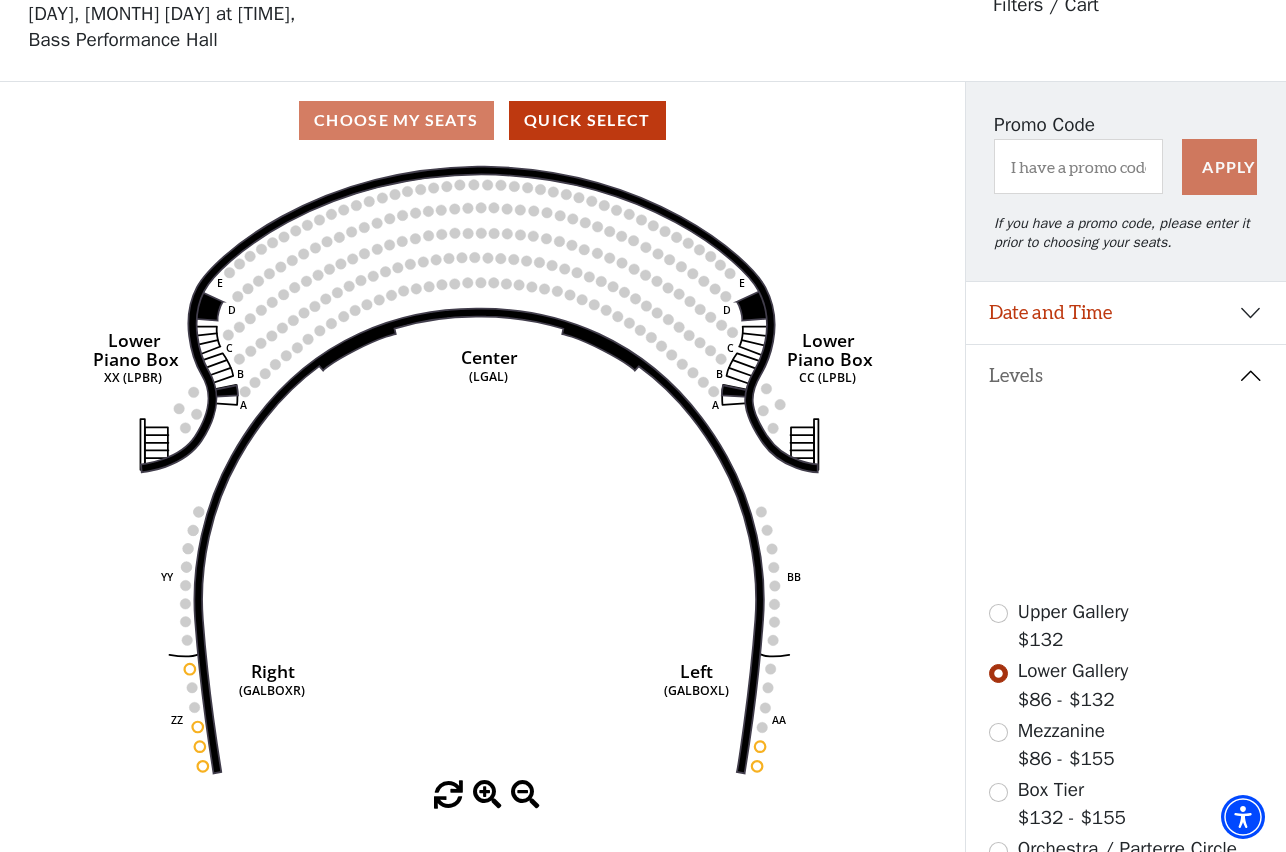click on "Upper Gallery" at bounding box center [1073, 612] 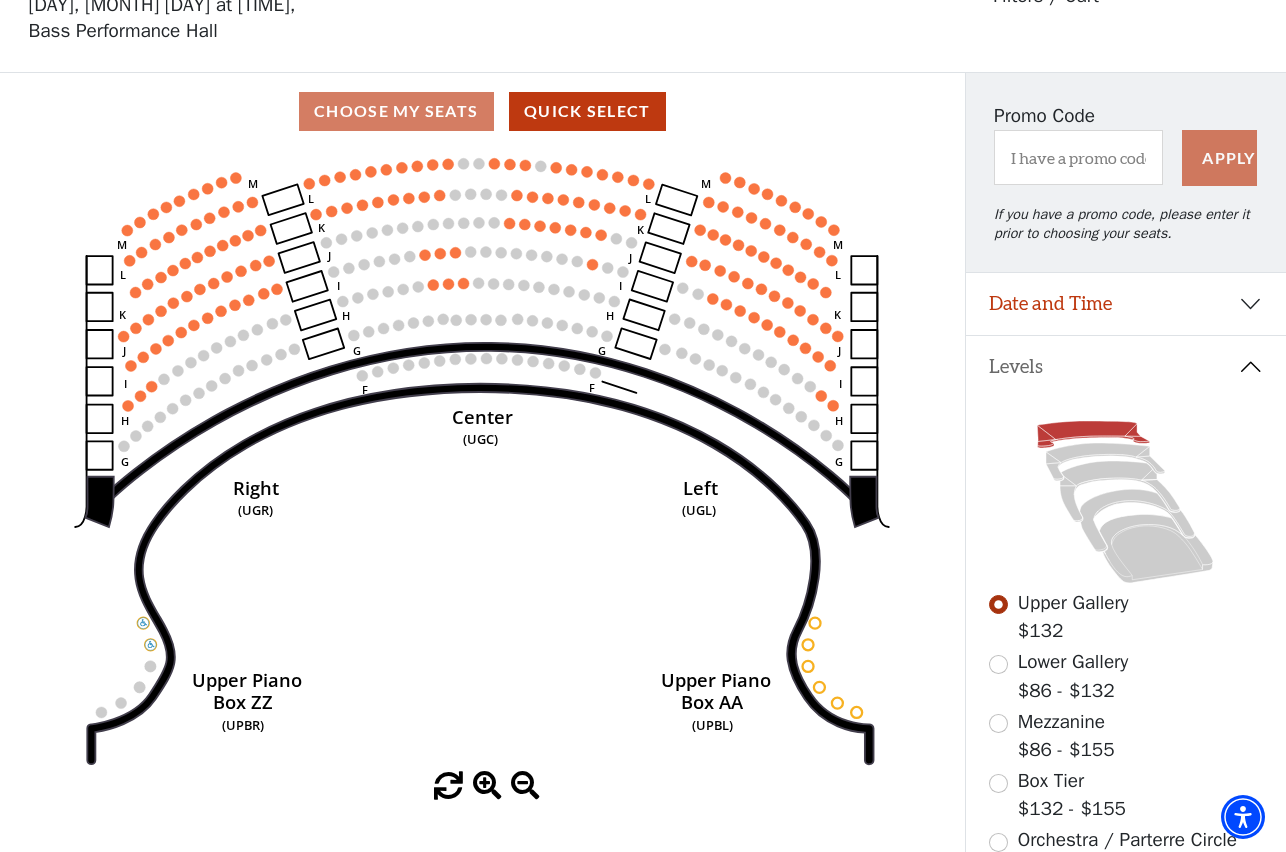 scroll, scrollTop: 0, scrollLeft: 0, axis: both 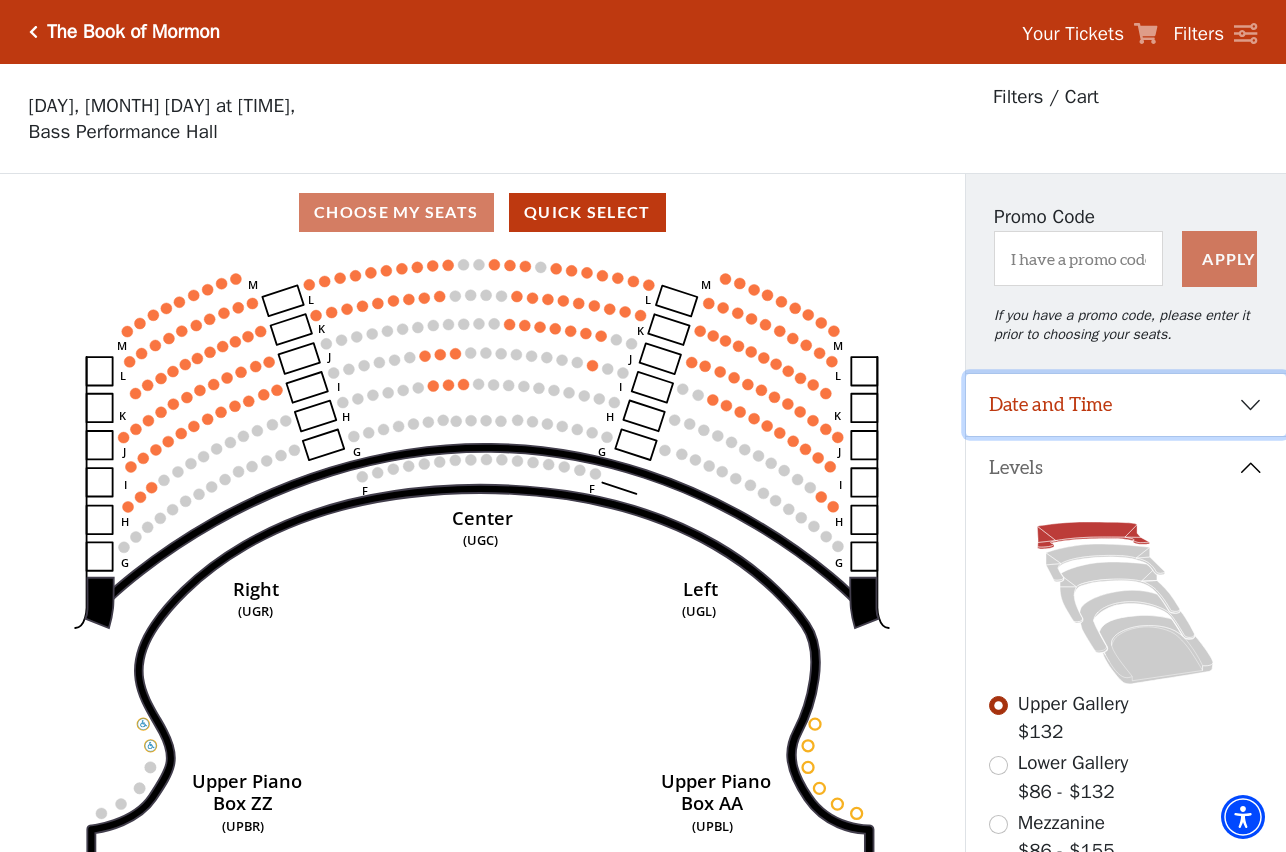 click on "Date and Time" at bounding box center (1126, 405) 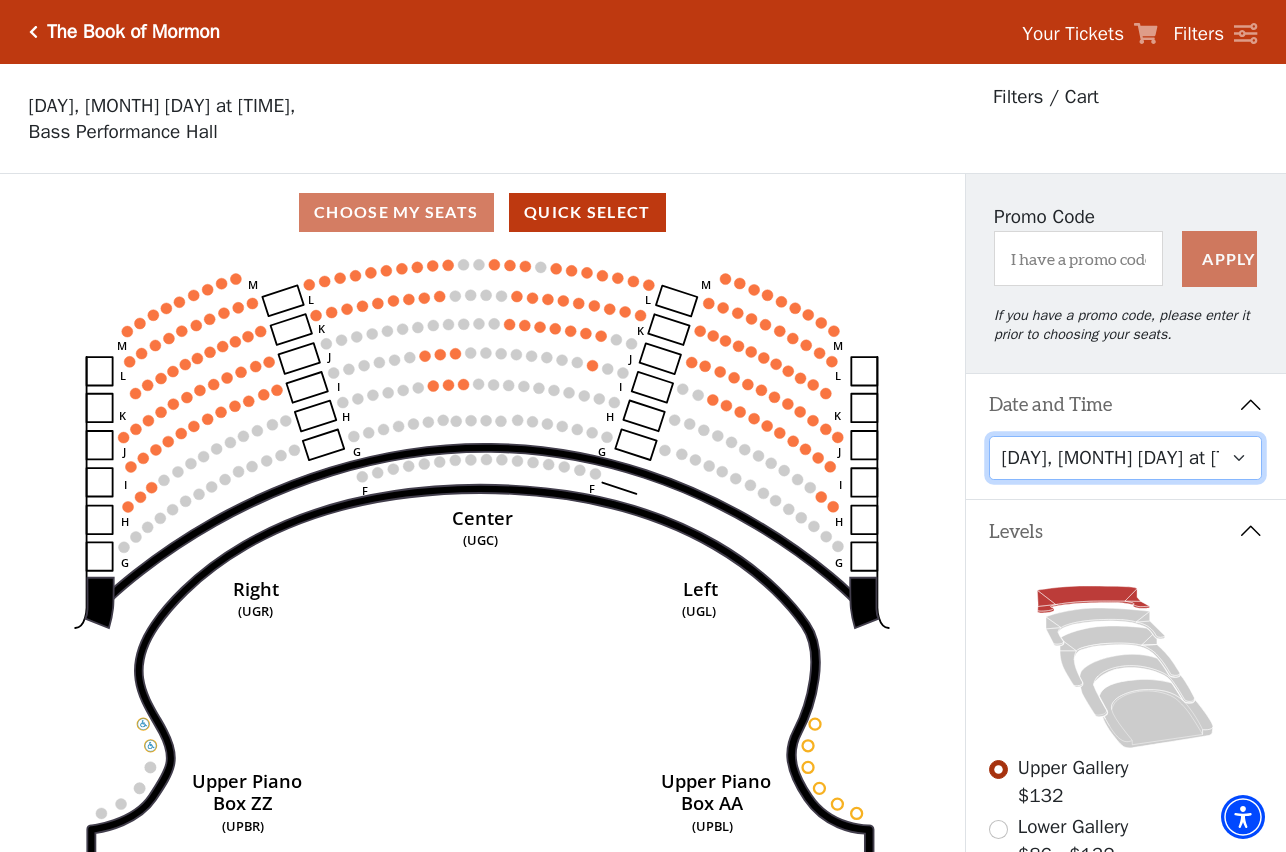 click on "Friday, August 8 at 7:30 PM Saturday, August 9 at 1:30 PM Saturday, August 9 at 7:30 PM Sunday, August 10 at 1:30 PM Sunday, August 10 at 6:30 PM" at bounding box center (1125, 458) 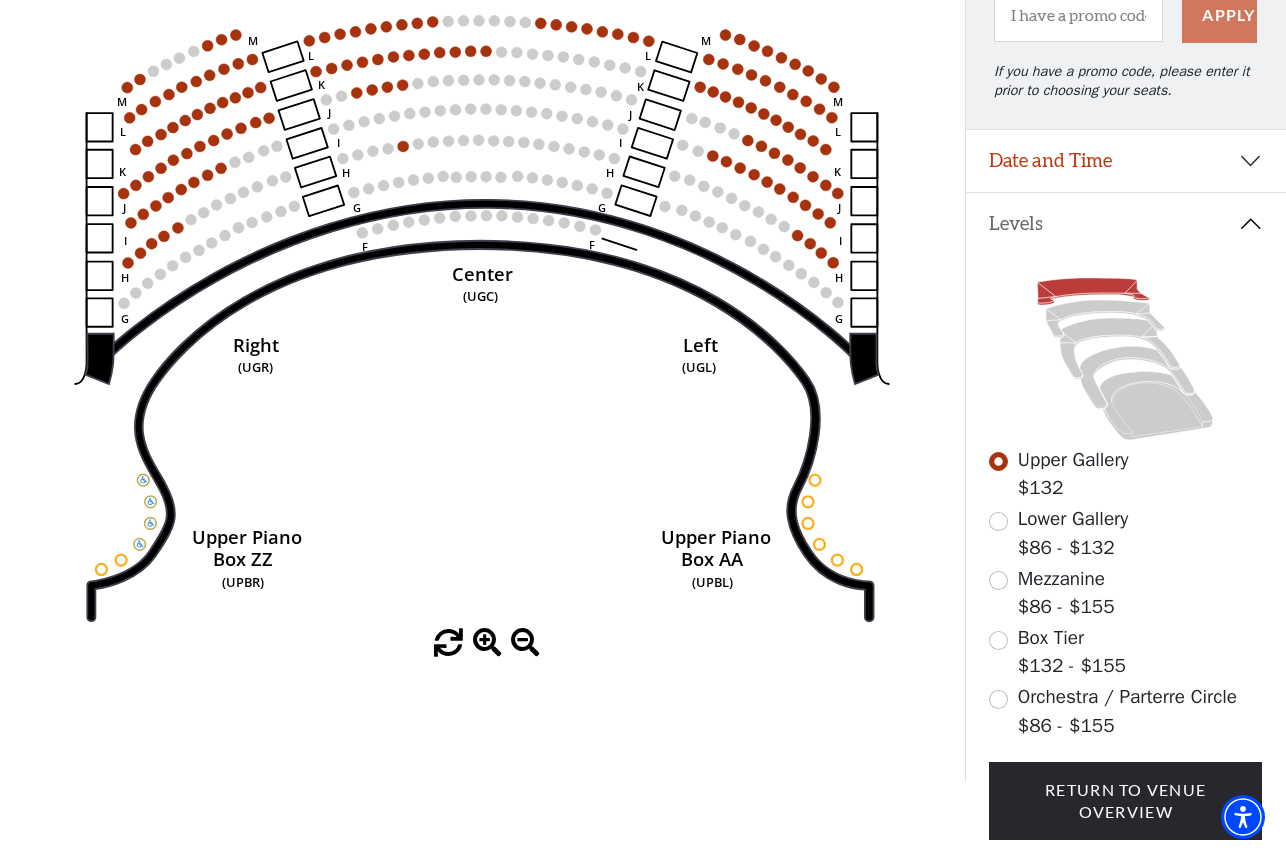 scroll, scrollTop: 248, scrollLeft: 0, axis: vertical 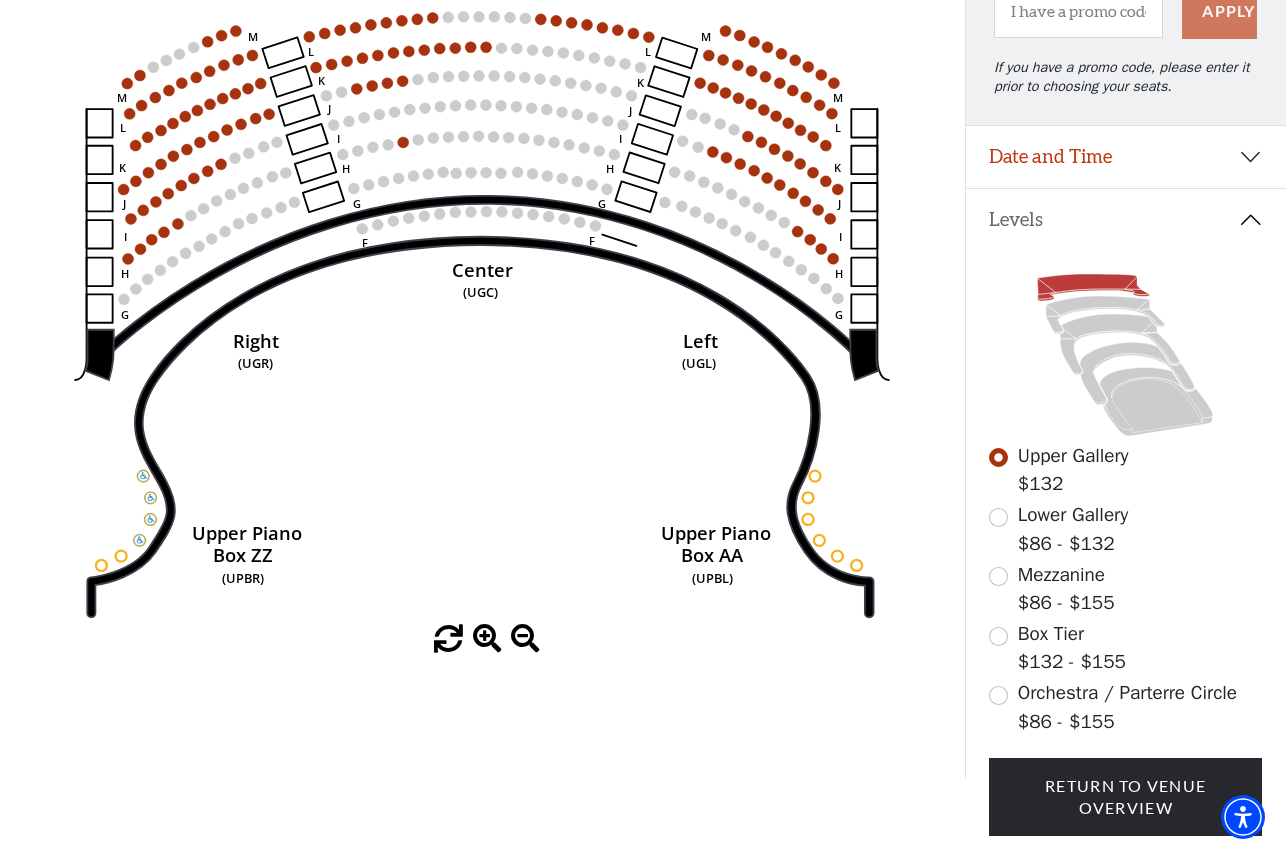 click on "Orchestra / Parterre Circle" at bounding box center [1127, 693] 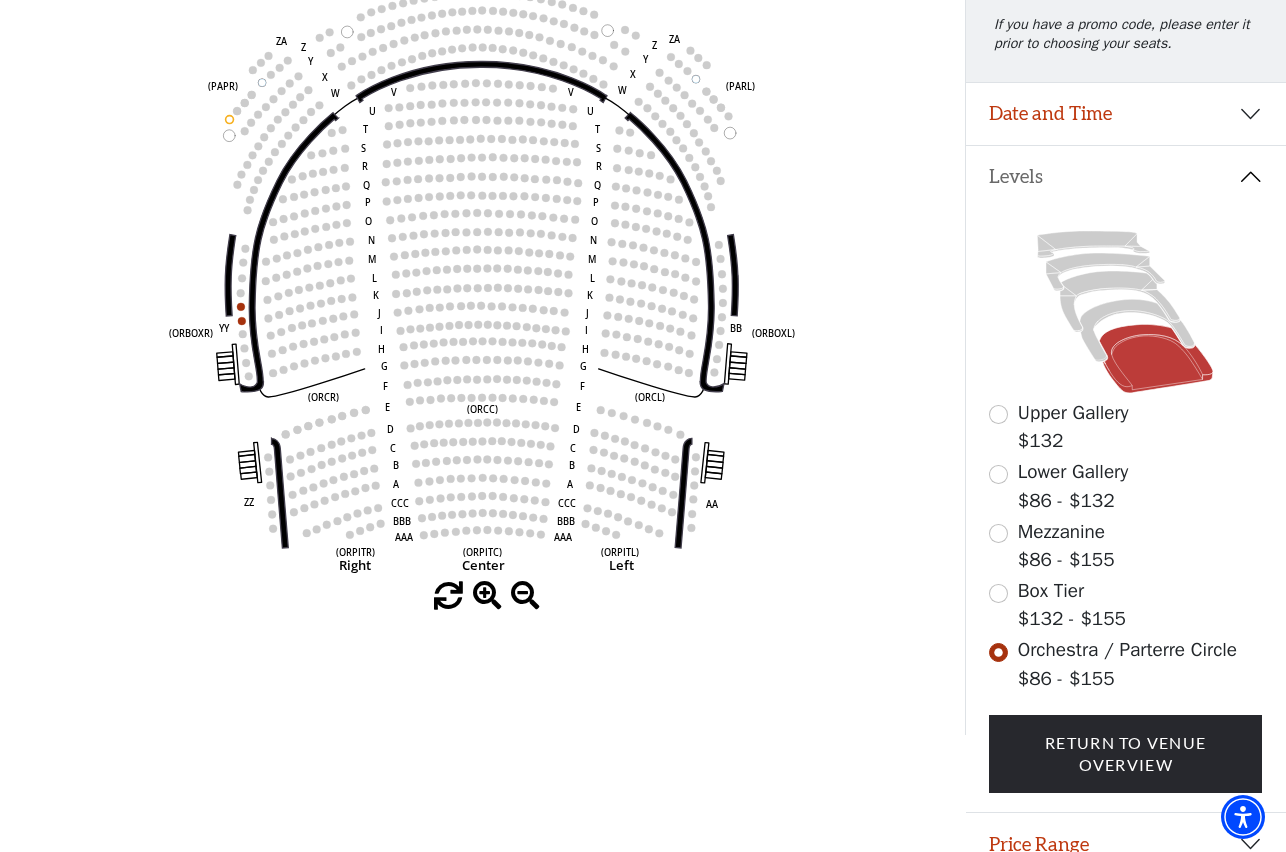 scroll, scrollTop: 284, scrollLeft: 0, axis: vertical 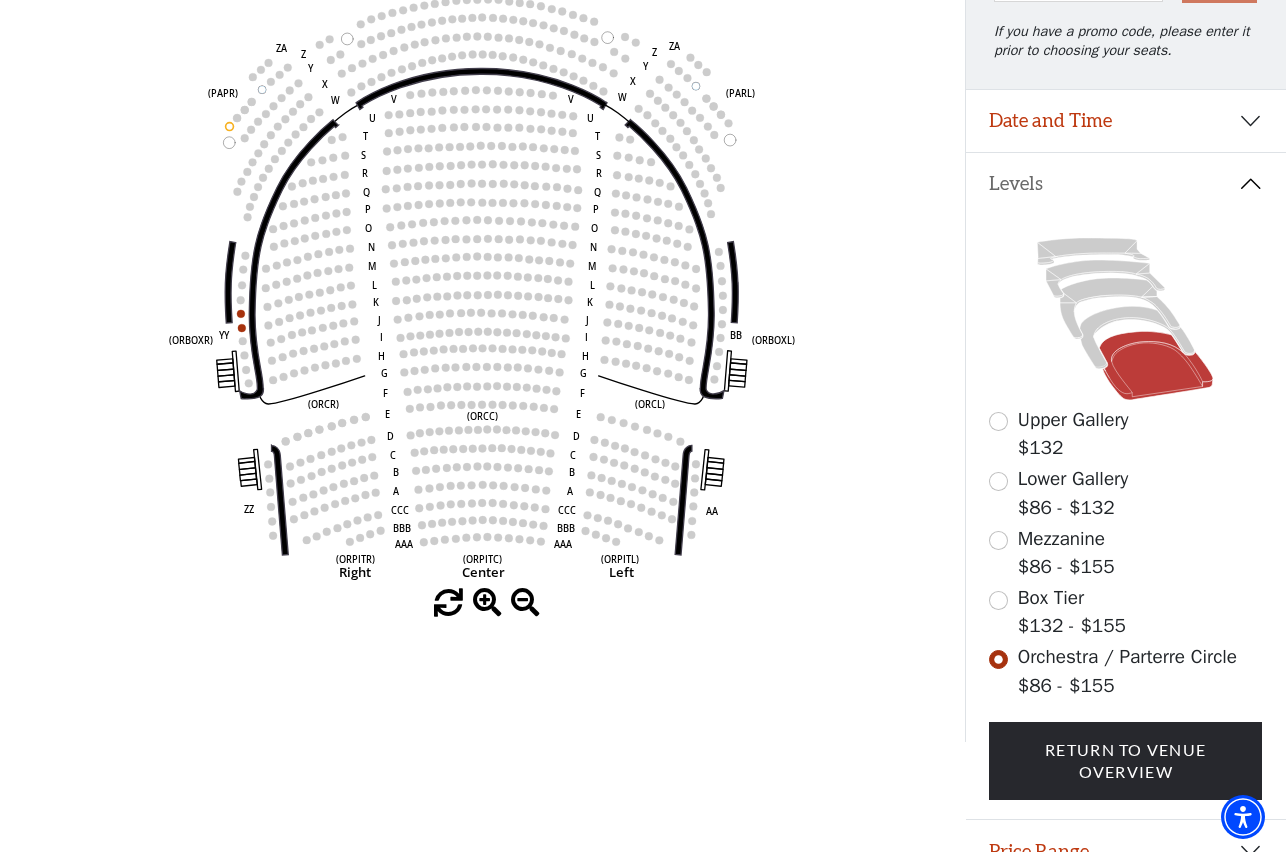 click on "Box Tier" at bounding box center (1051, 598) 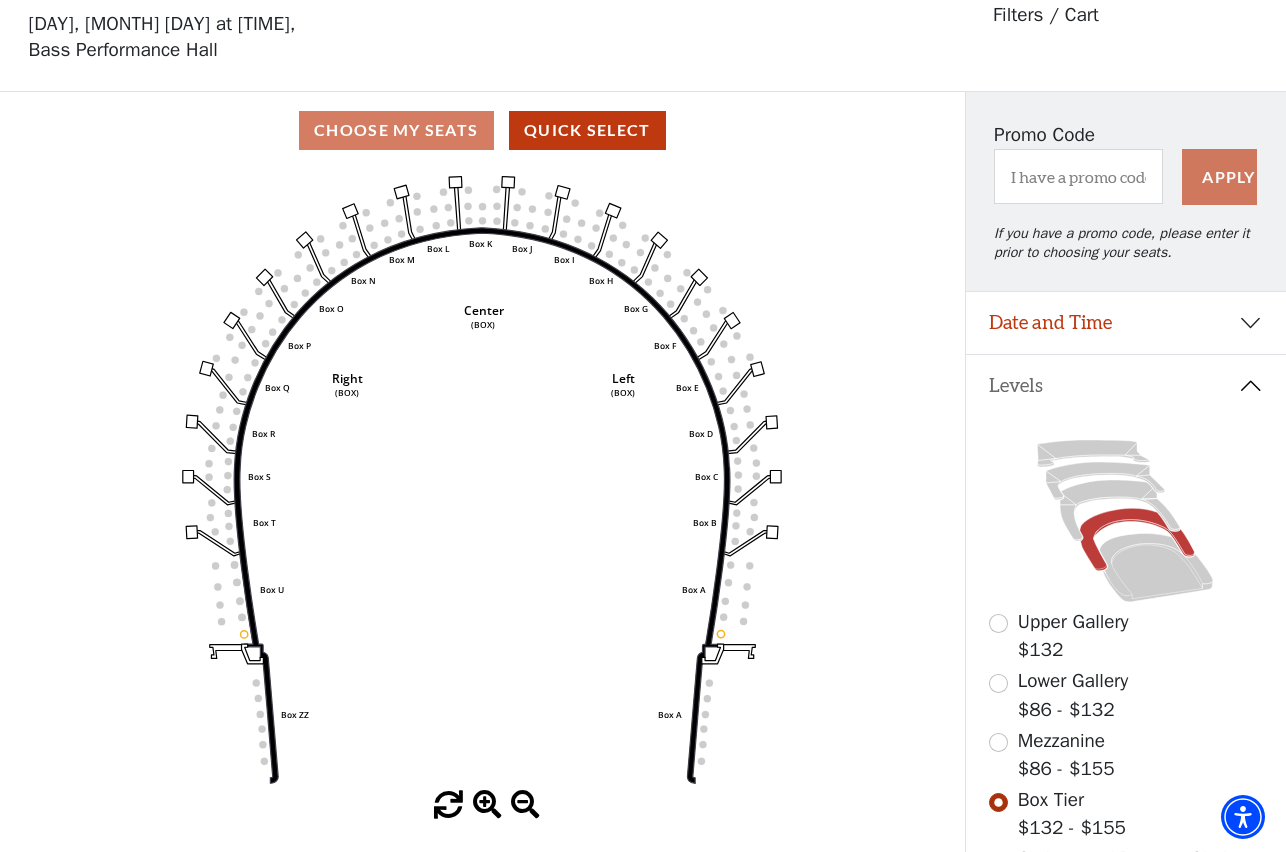 scroll, scrollTop: 92, scrollLeft: 0, axis: vertical 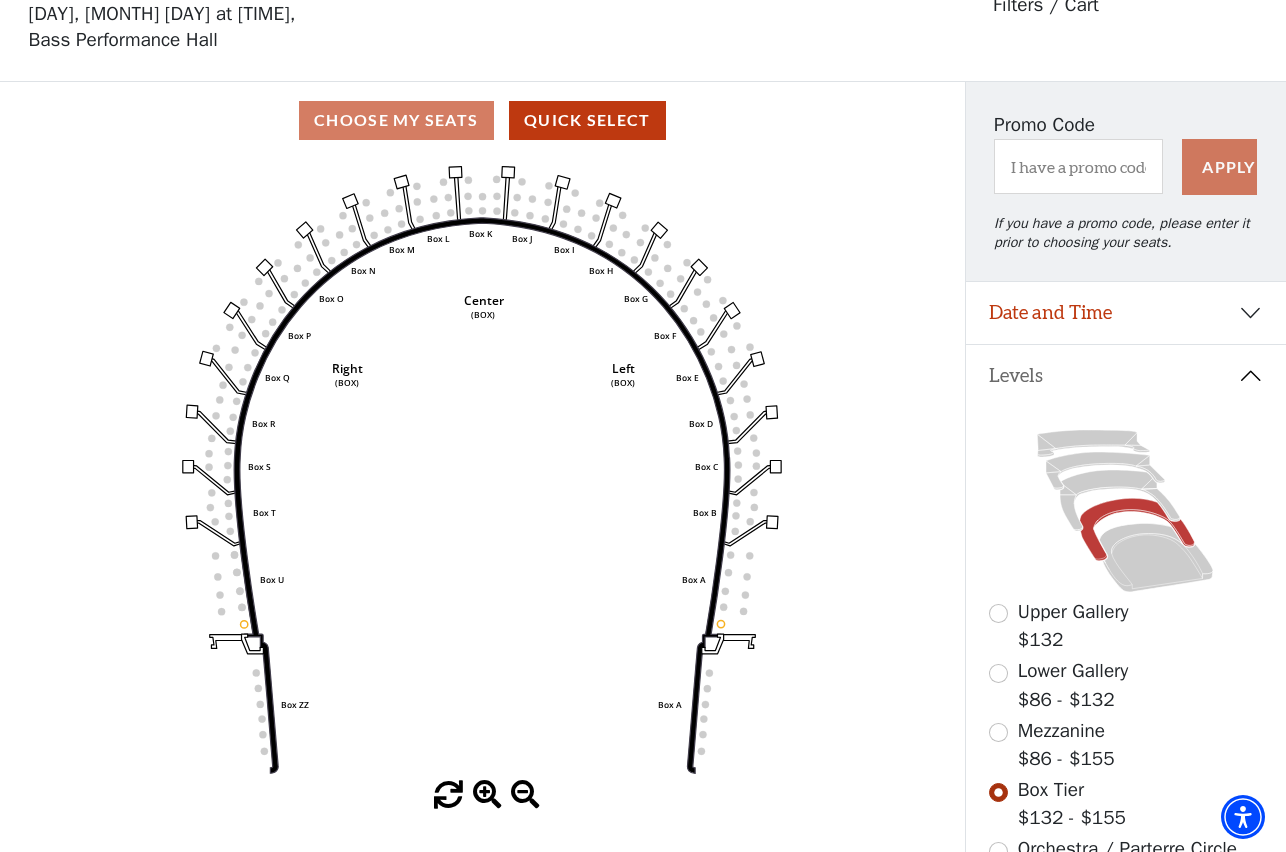 click on "Mezzanine" at bounding box center (1061, 731) 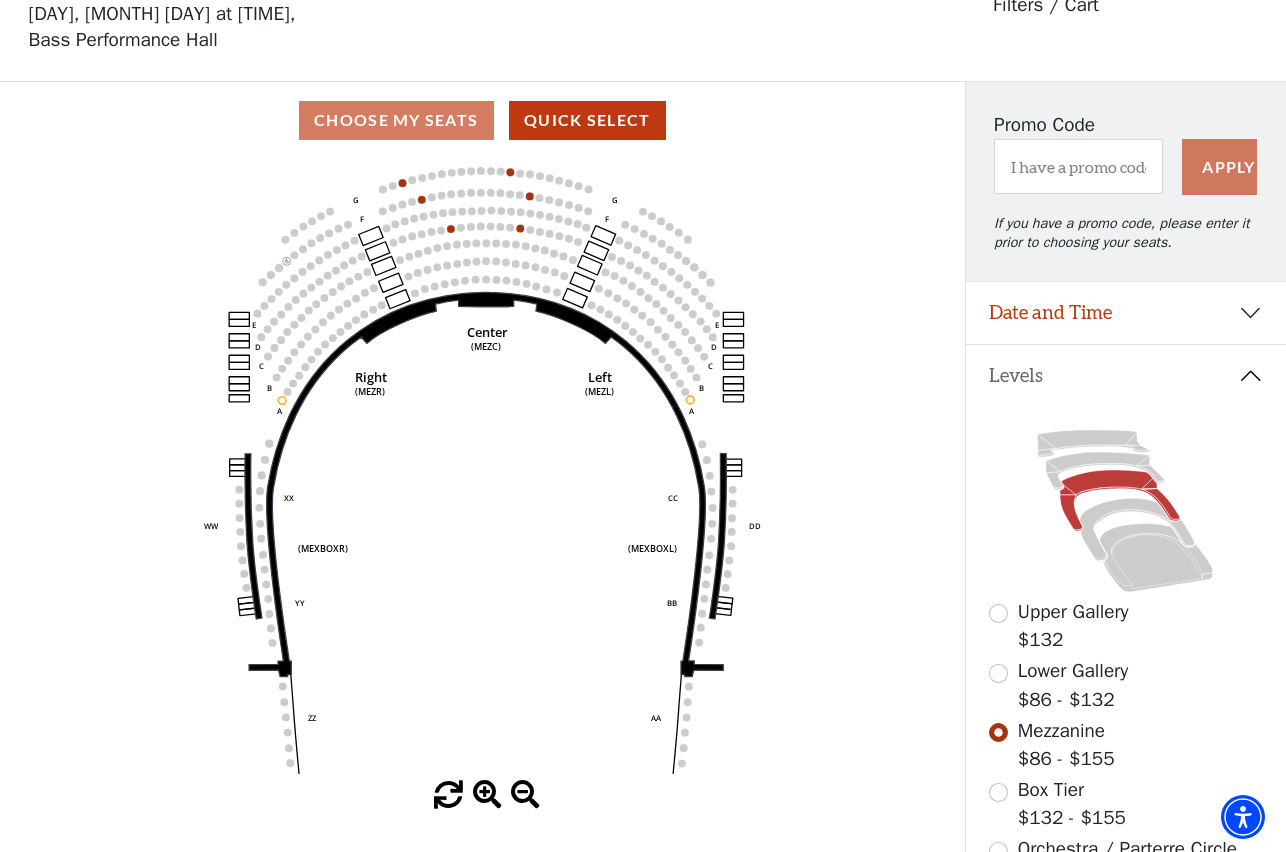 scroll, scrollTop: 138, scrollLeft: 0, axis: vertical 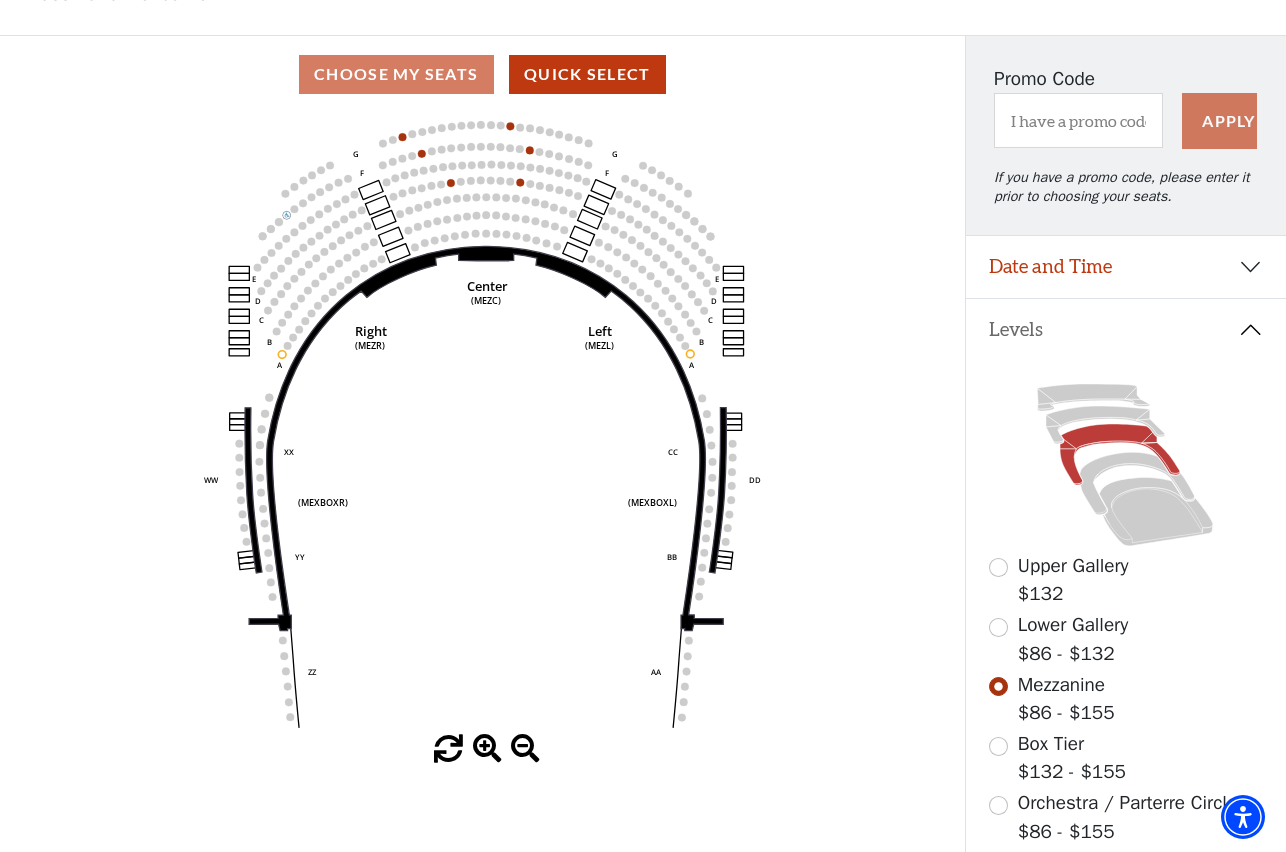 click on "Lower Gallery" at bounding box center [1073, 625] 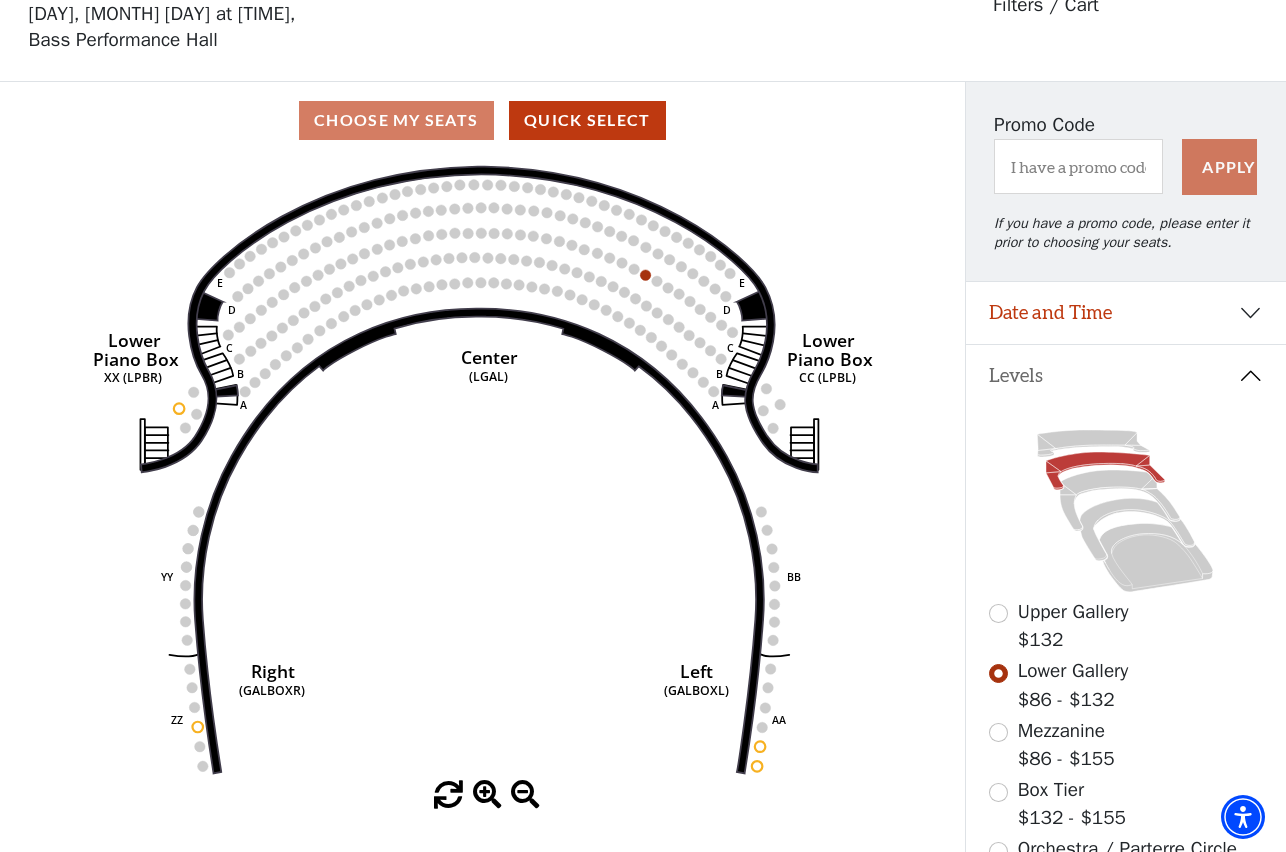 scroll, scrollTop: 92, scrollLeft: 0, axis: vertical 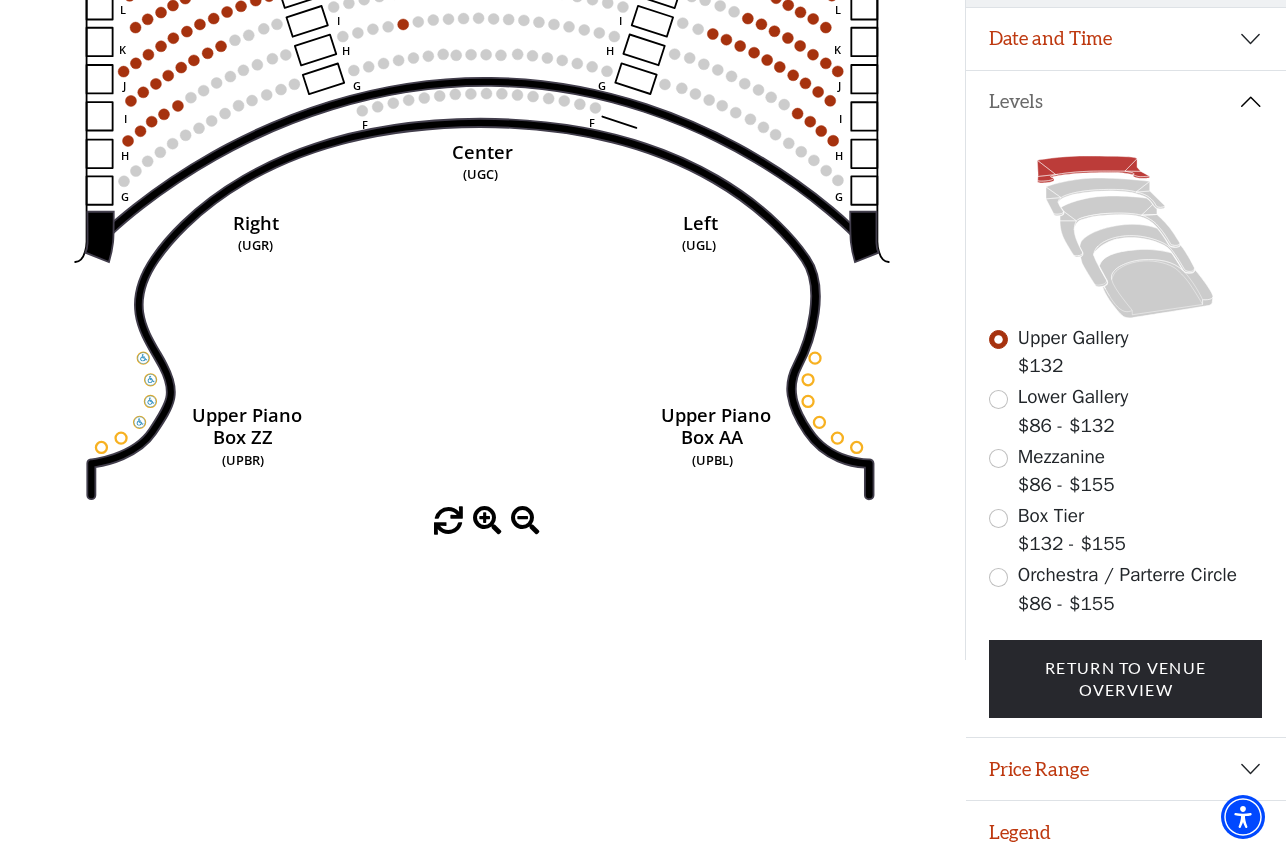 click on "Orchestra / Parterre Circle $86 - $155" at bounding box center [1127, 589] 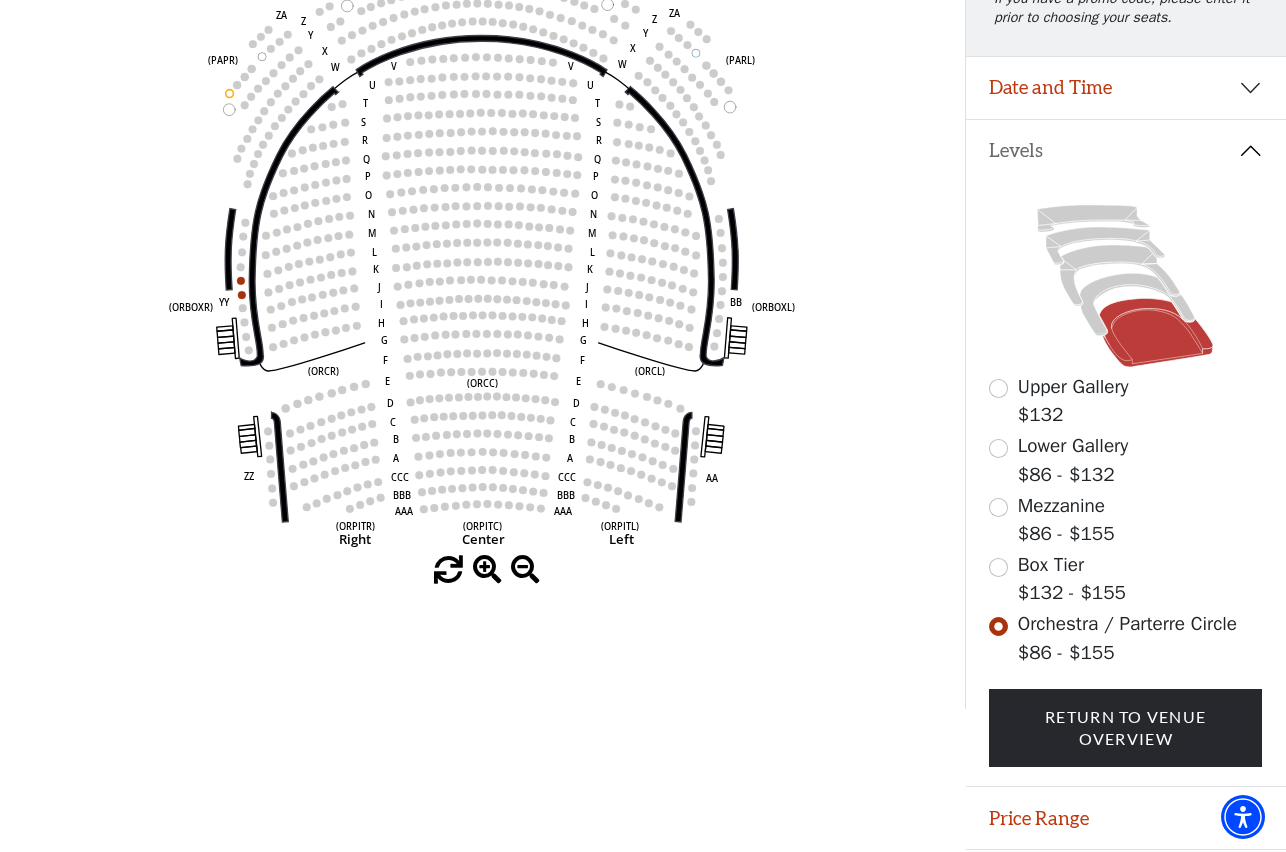 scroll, scrollTop: 333, scrollLeft: 0, axis: vertical 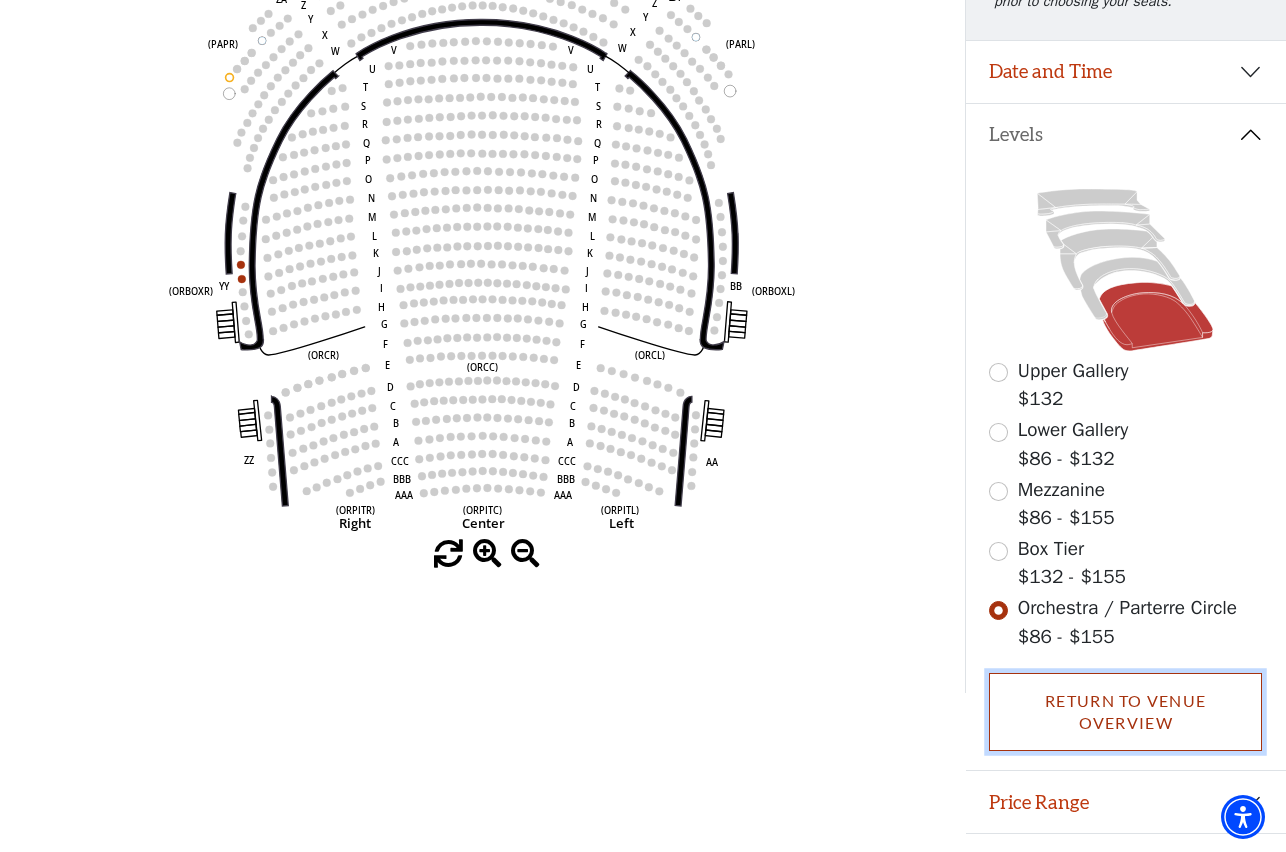 click on "Return To Venue Overview" at bounding box center (1125, 712) 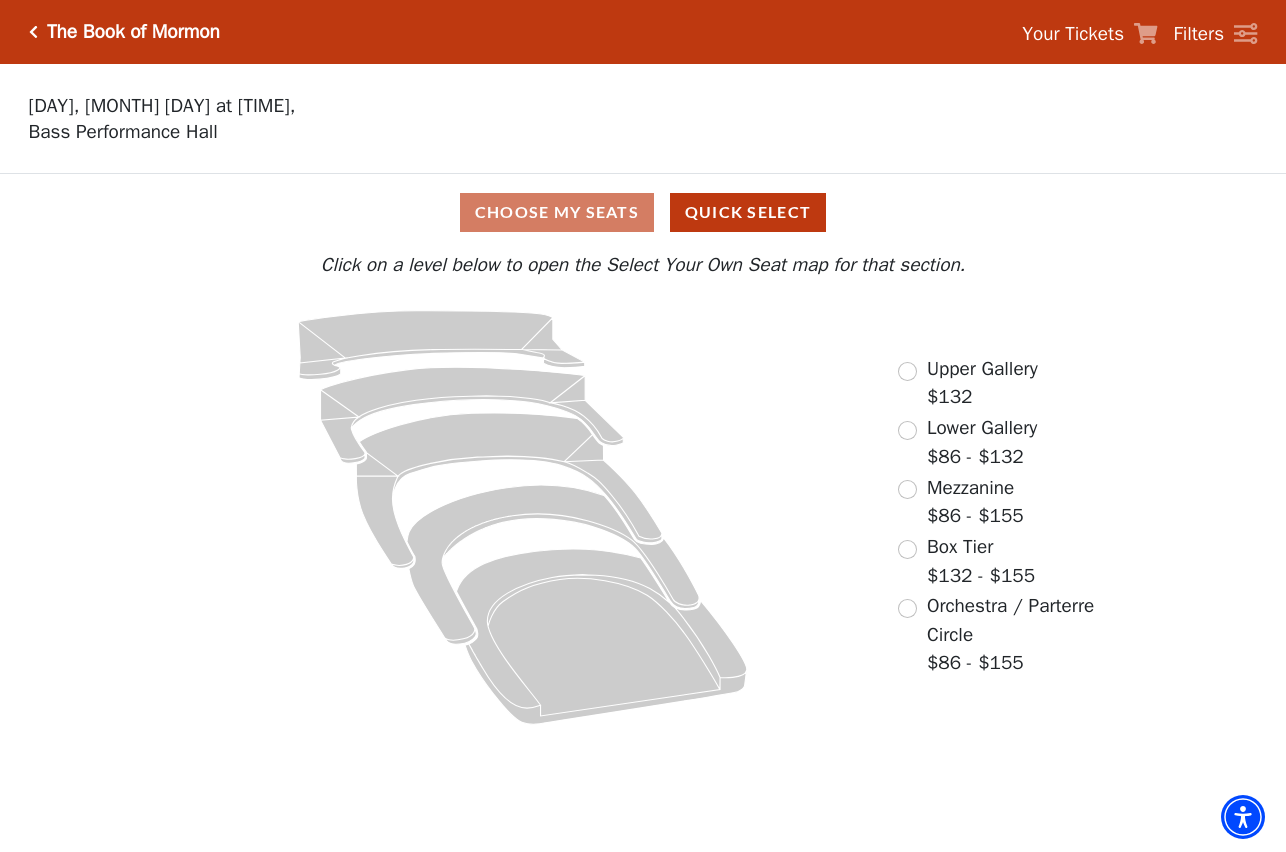 scroll, scrollTop: 0, scrollLeft: 0, axis: both 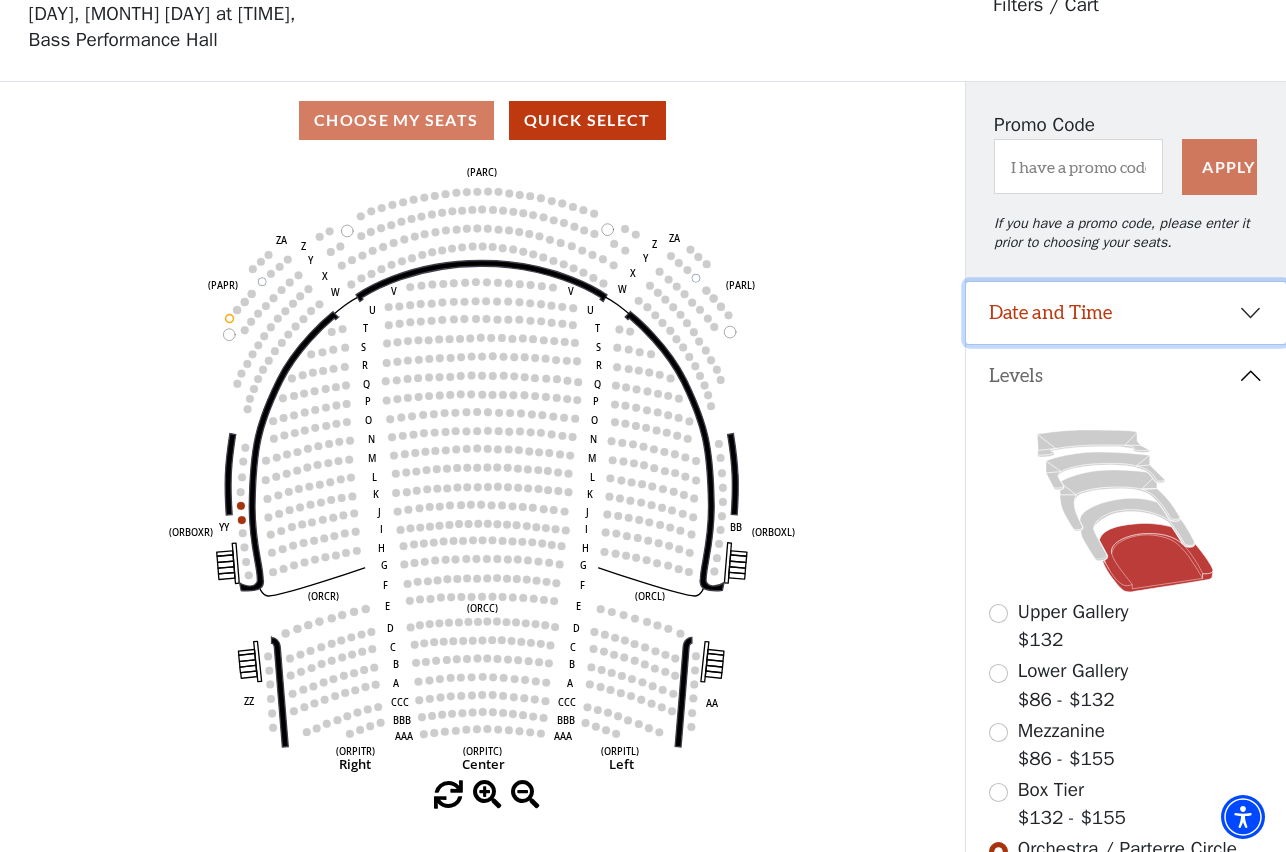 click on "Date and Time" at bounding box center (1126, 313) 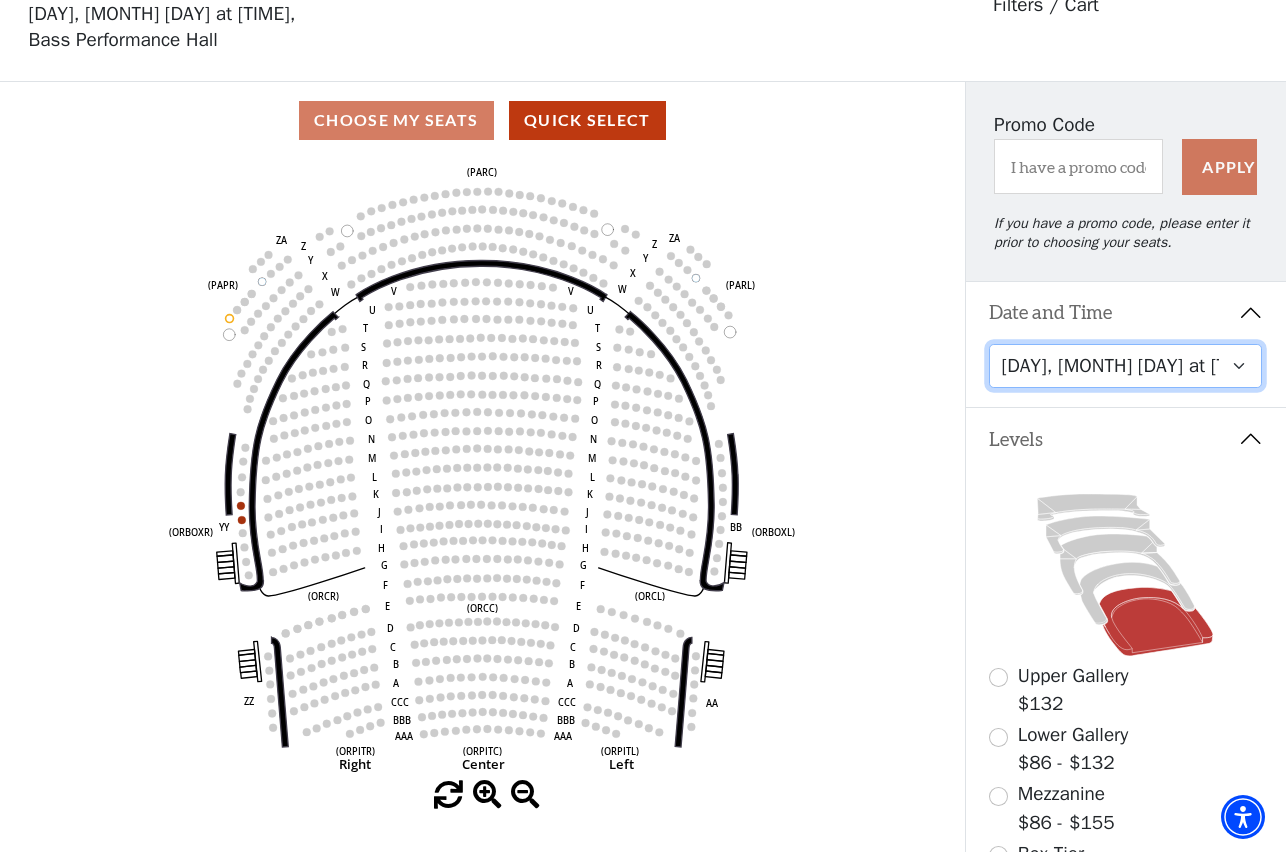 click on "Friday, August 8 at 7:30 PM Saturday, August 9 at 1:30 PM Saturday, August 9 at 7:30 PM Sunday, August 10 at 1:30 PM Sunday, August 10 at 6:30 PM" at bounding box center [1125, 366] 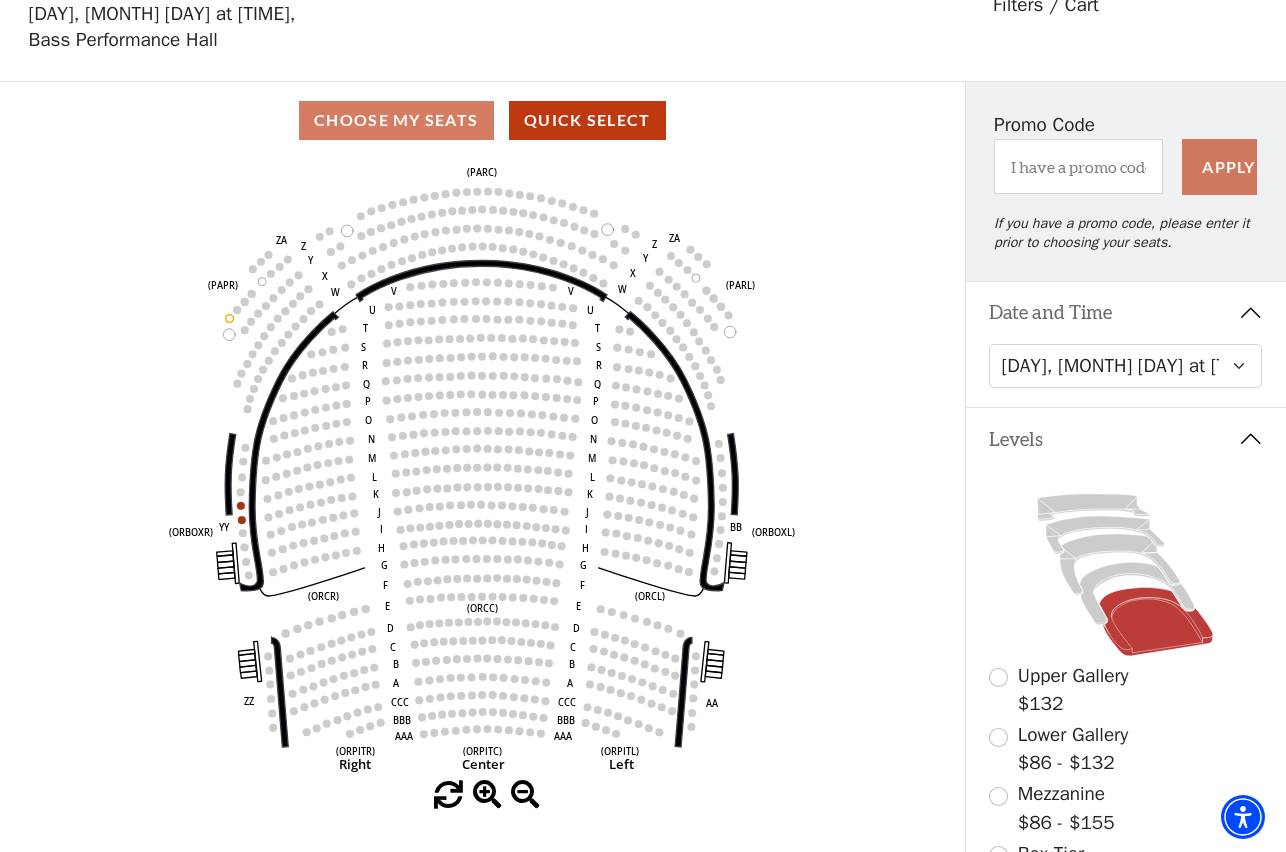 scroll 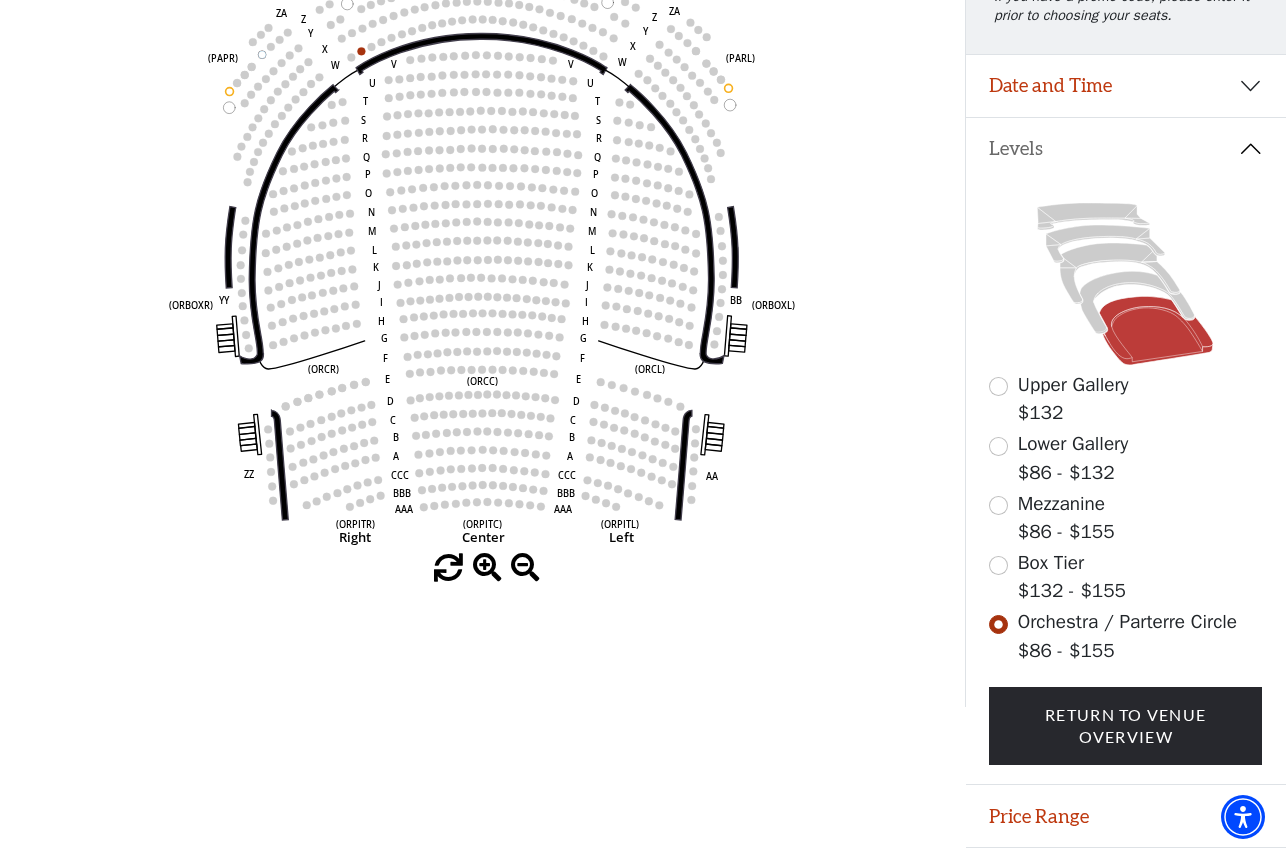 click on "Box Tier" at bounding box center (1051, 563) 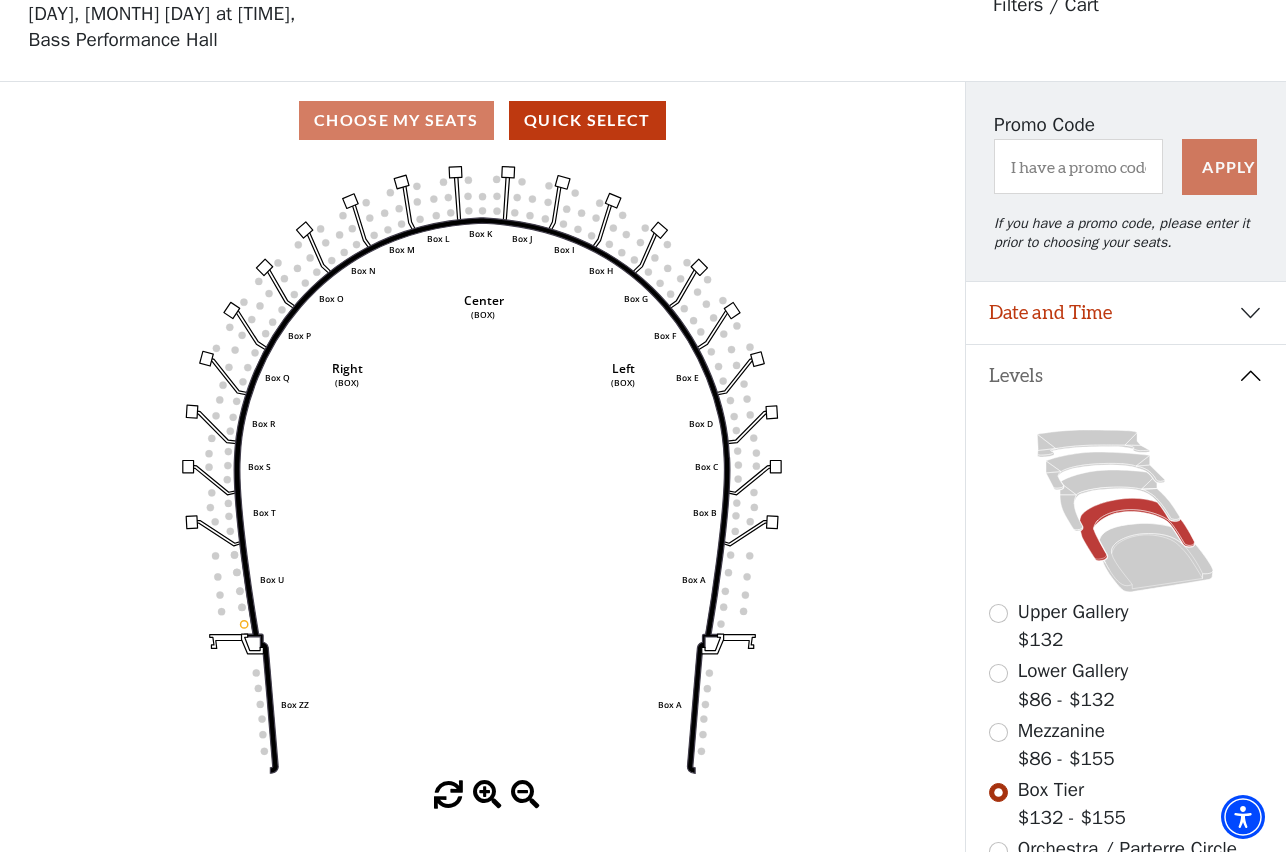 click on "Mezzanine" at bounding box center [1061, 731] 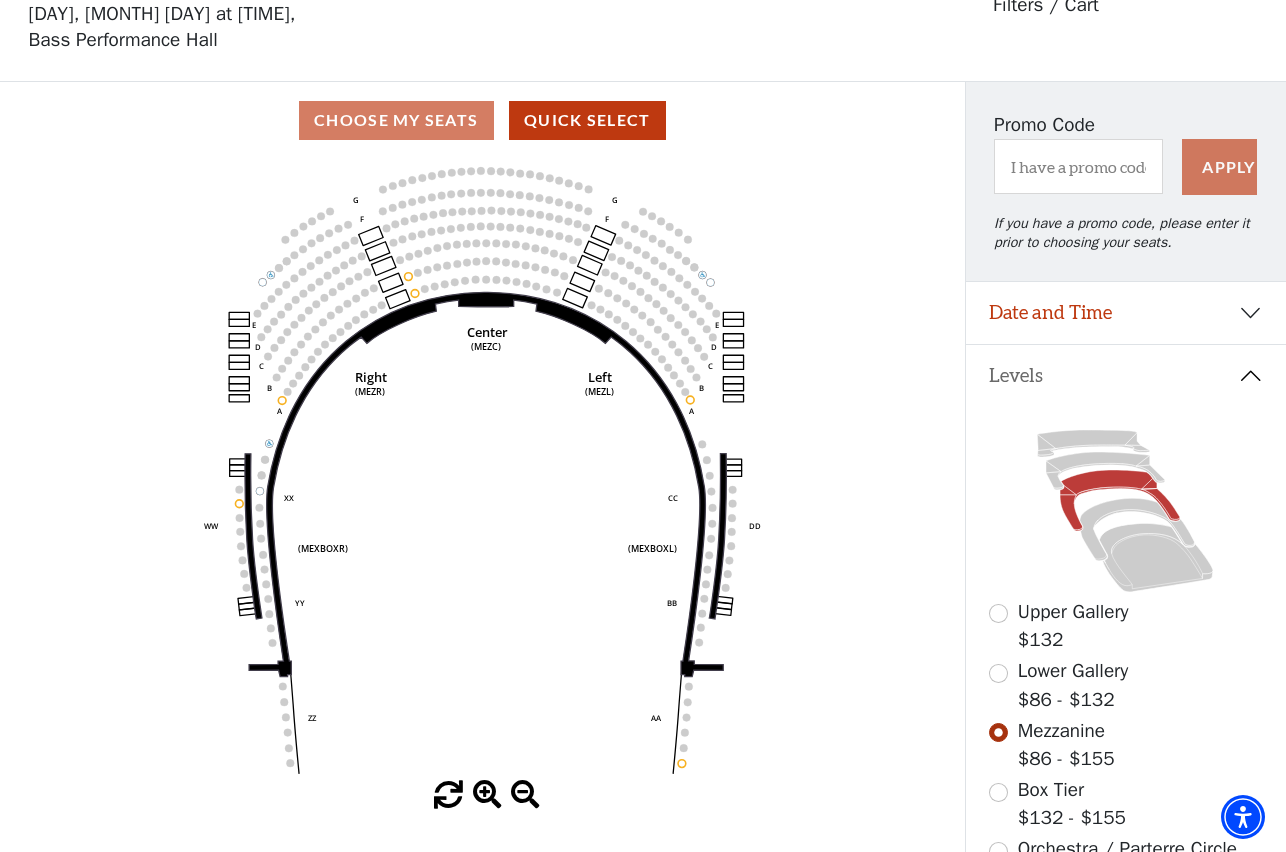 click on "Lower Gallery $86 - $132" at bounding box center (1073, 685) 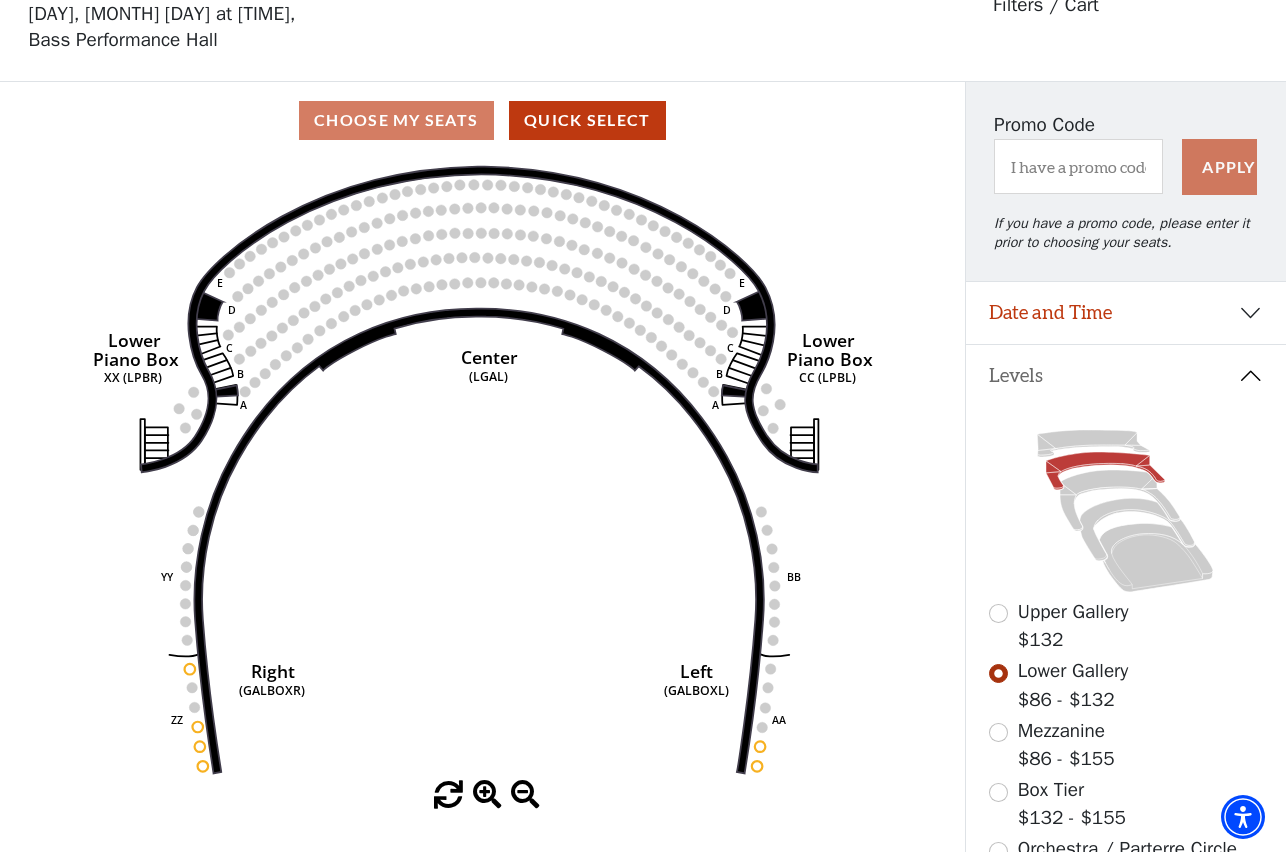 click on "Upper Gallery" at bounding box center [1073, 612] 